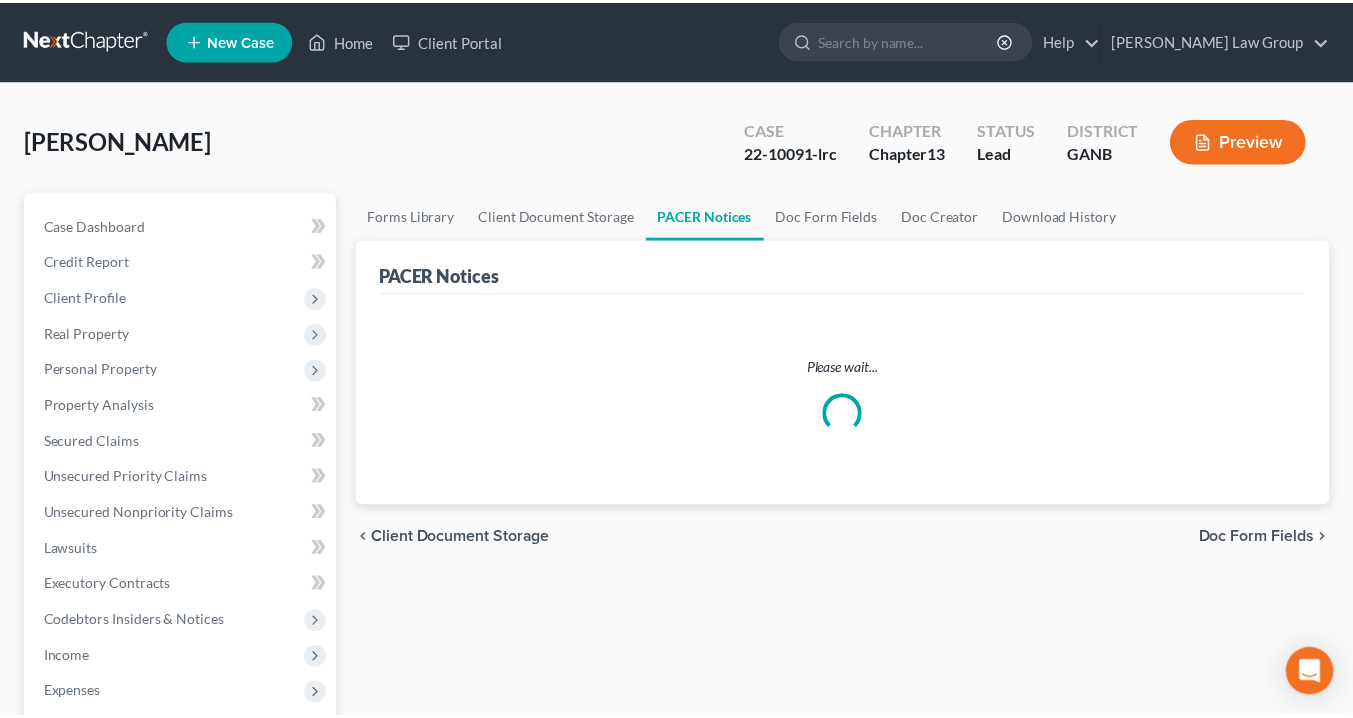 scroll, scrollTop: 262, scrollLeft: 0, axis: vertical 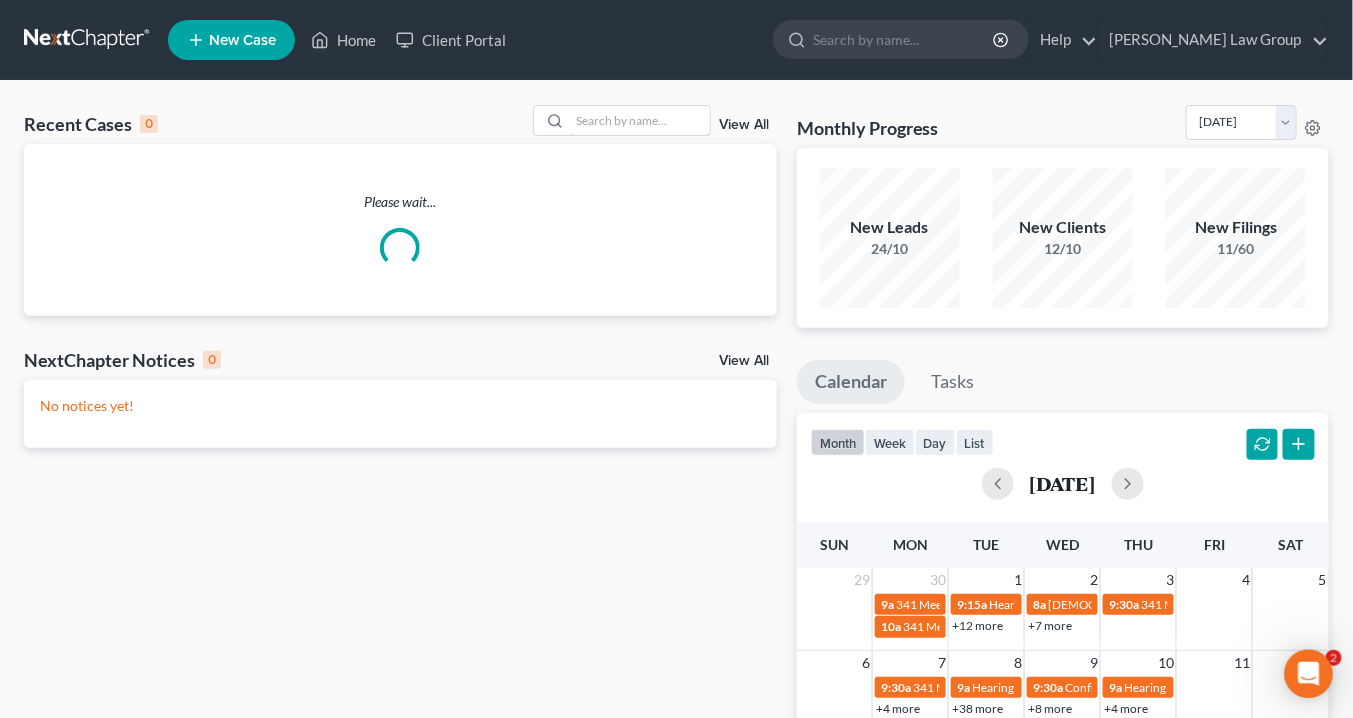 drag, startPoint x: 589, startPoint y: 120, endPoint x: 604, endPoint y: 97, distance: 27.45906 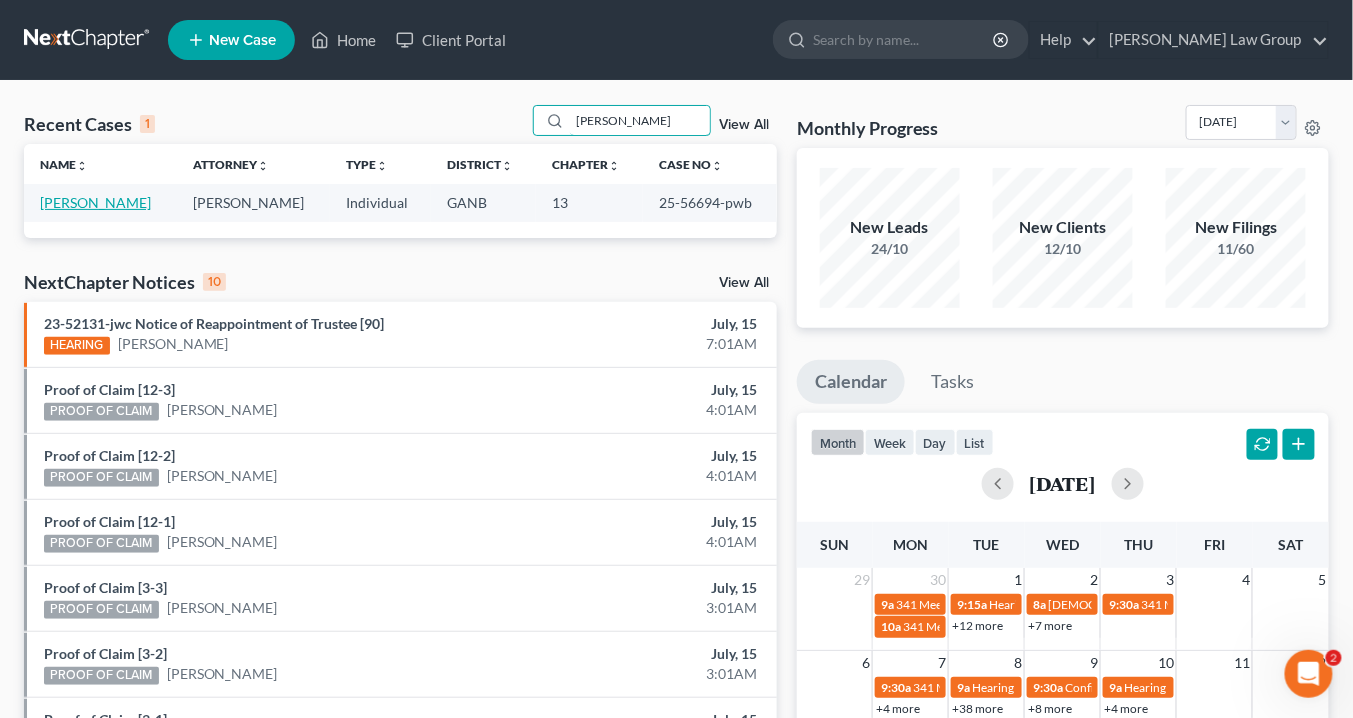 type on "[PERSON_NAME]" 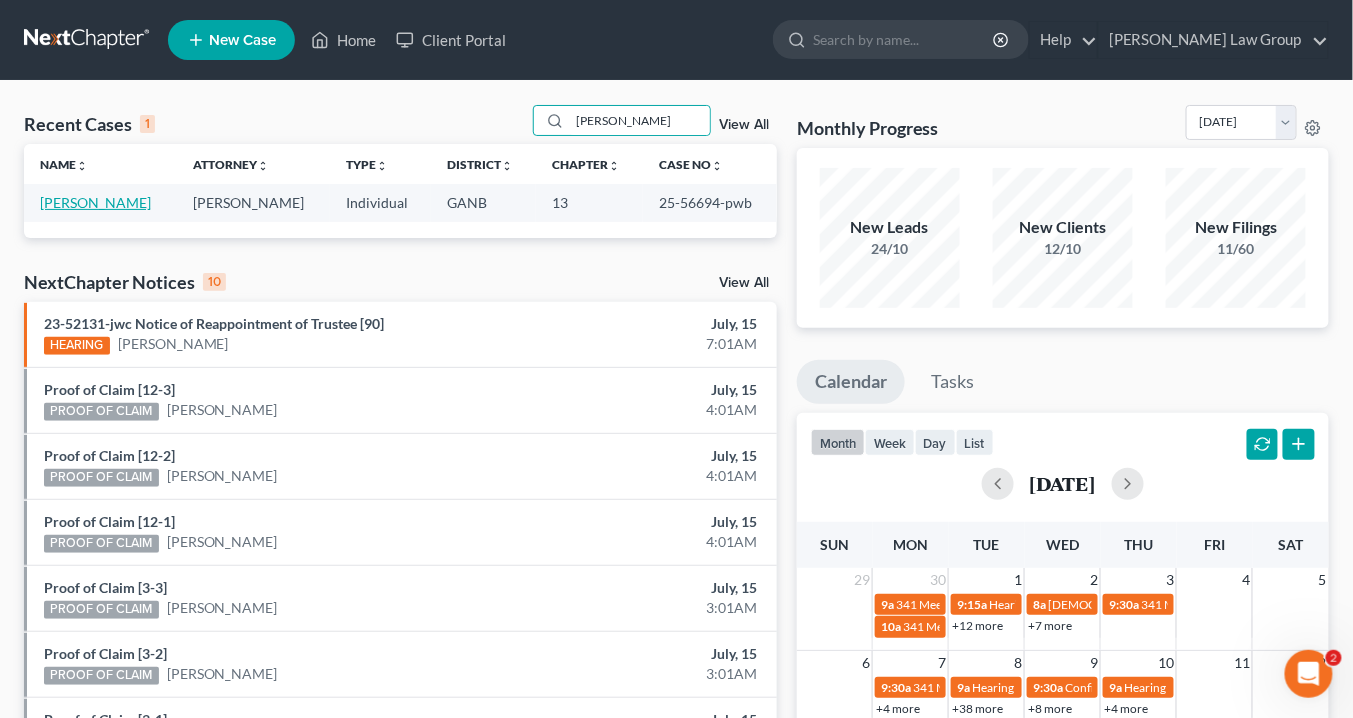 click on "[PERSON_NAME]" at bounding box center [95, 202] 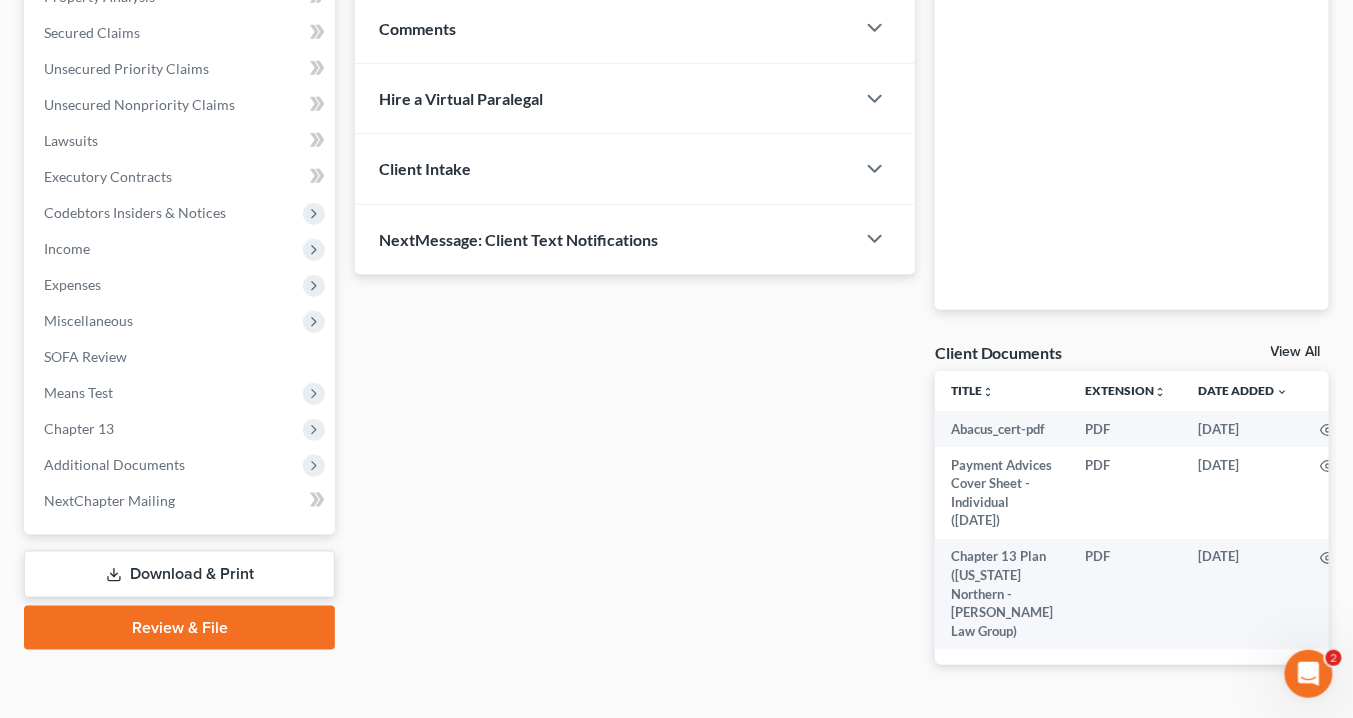scroll, scrollTop: 499, scrollLeft: 0, axis: vertical 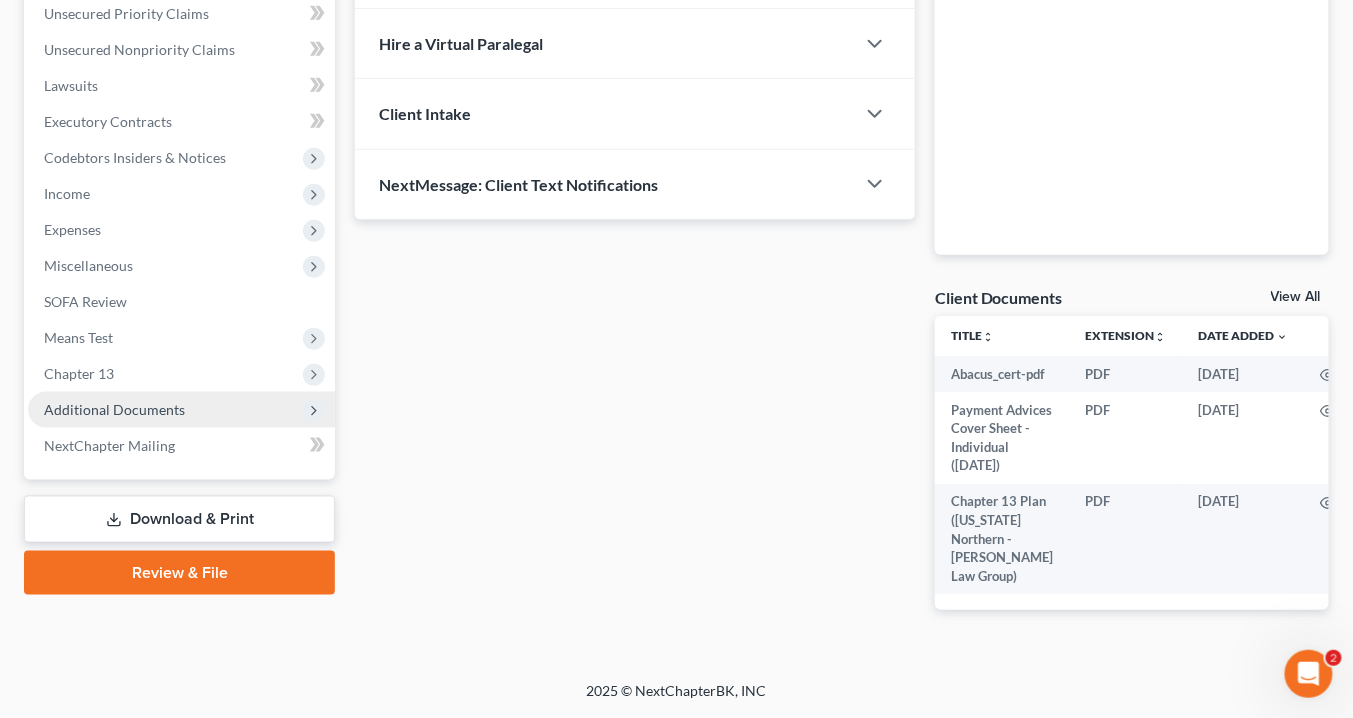 click on "Additional Documents" at bounding box center [114, 409] 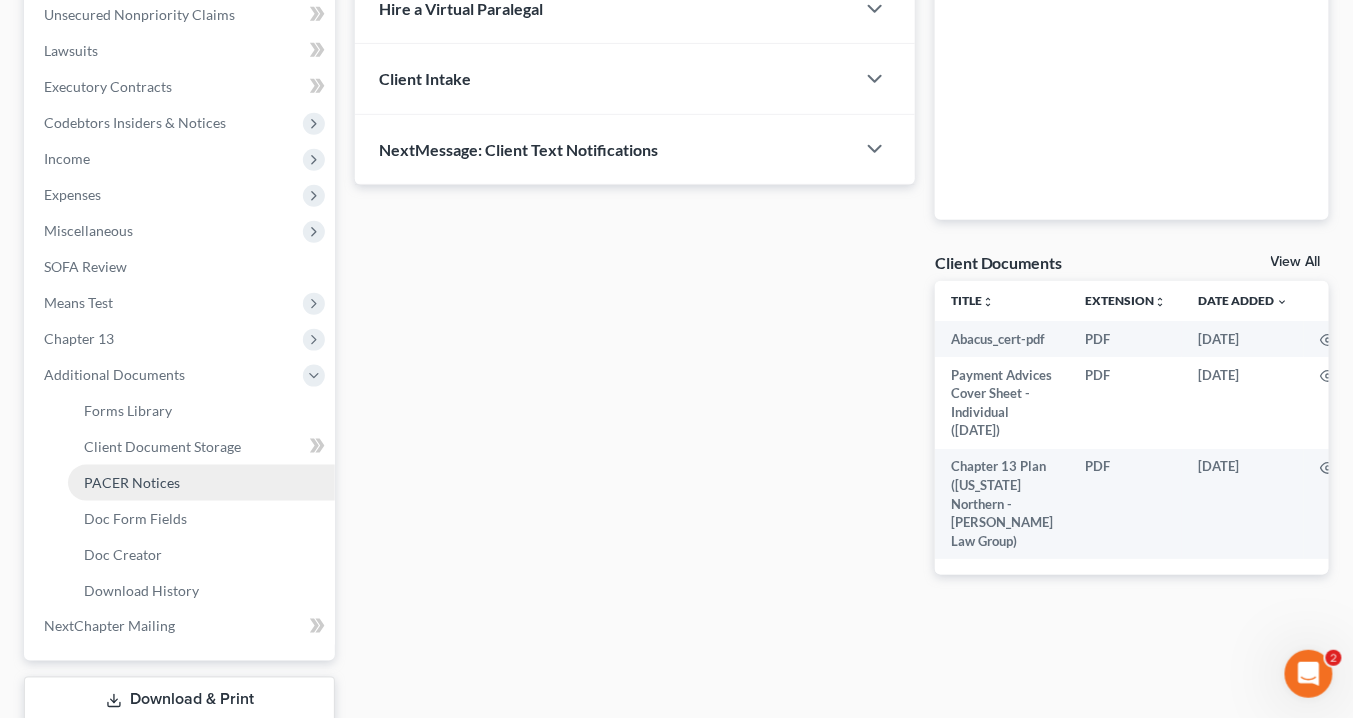 click on "PACER Notices" at bounding box center [132, 482] 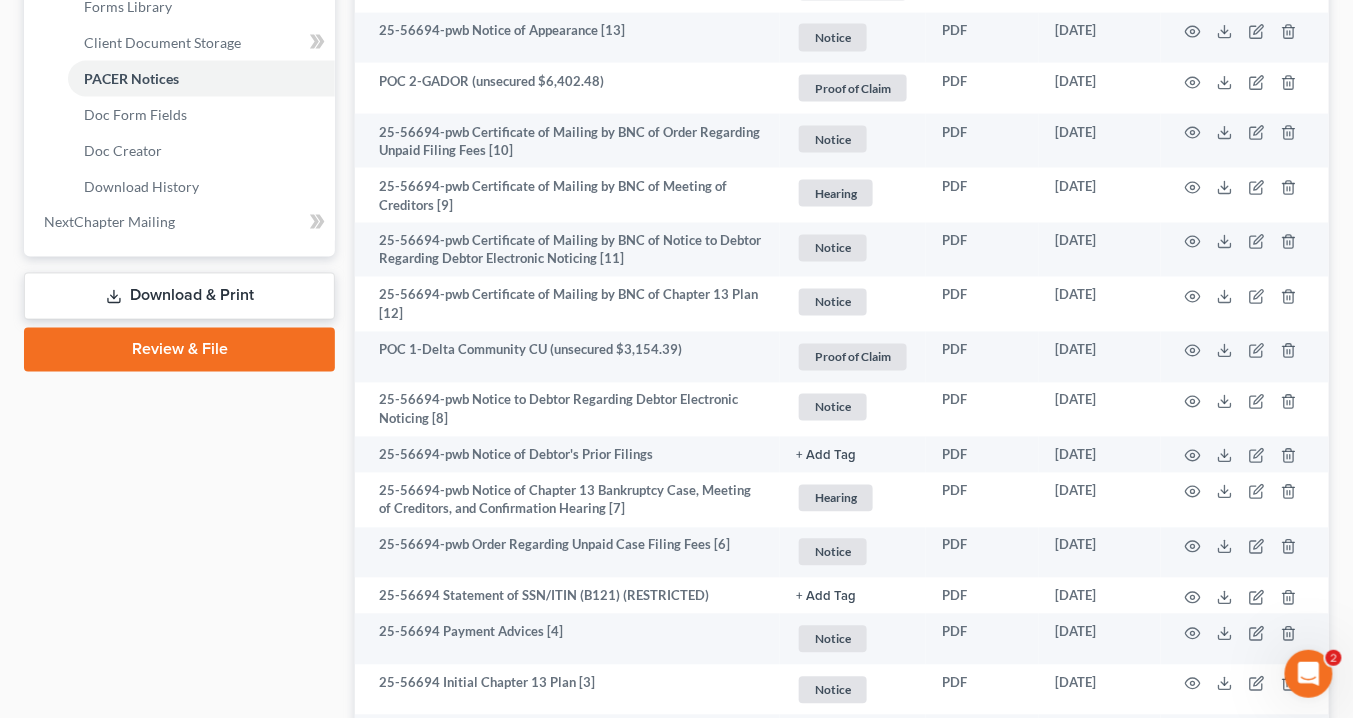 scroll, scrollTop: 1120, scrollLeft: 0, axis: vertical 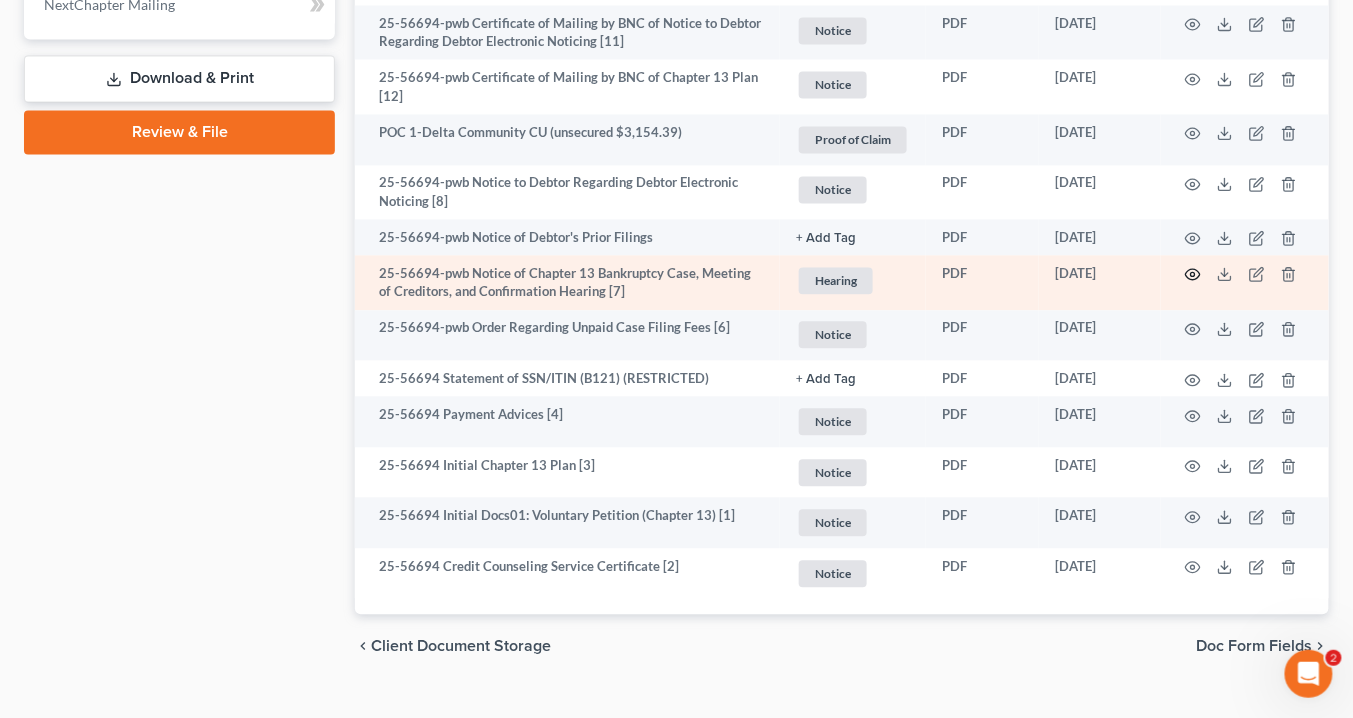 click 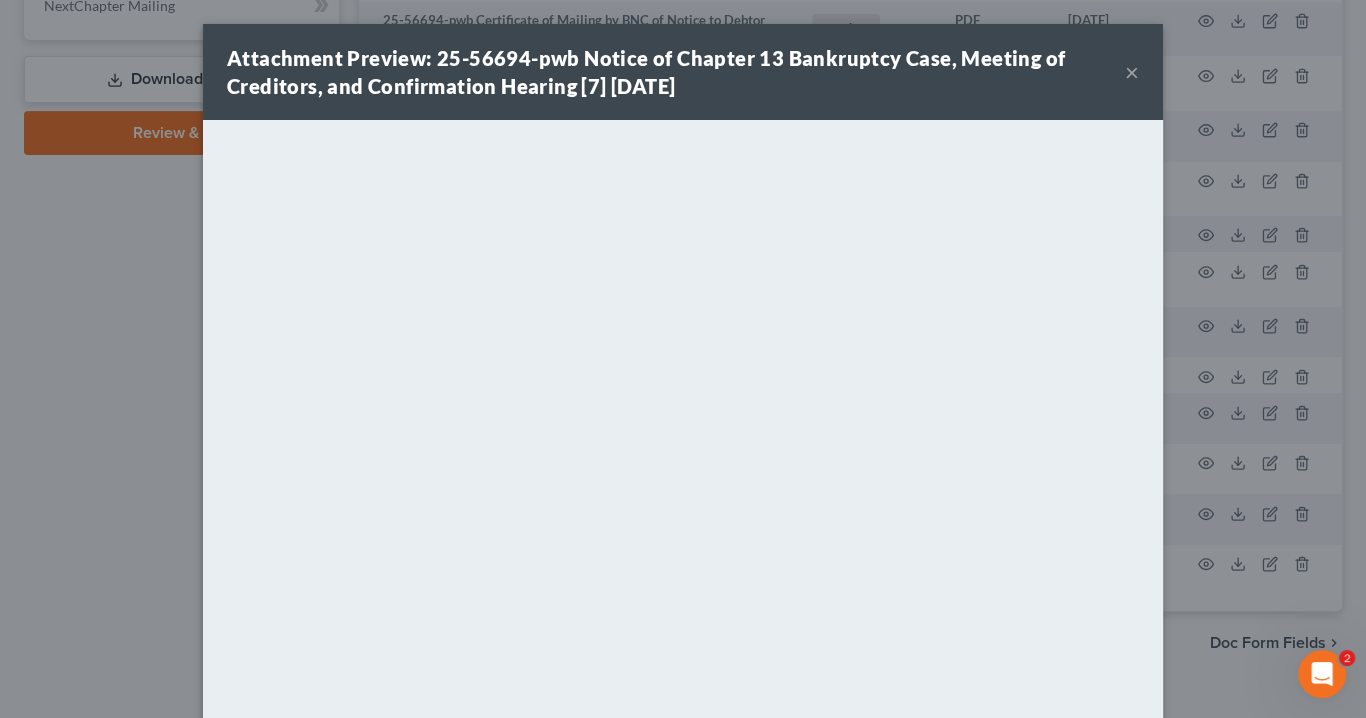 click on "×" at bounding box center (1132, 72) 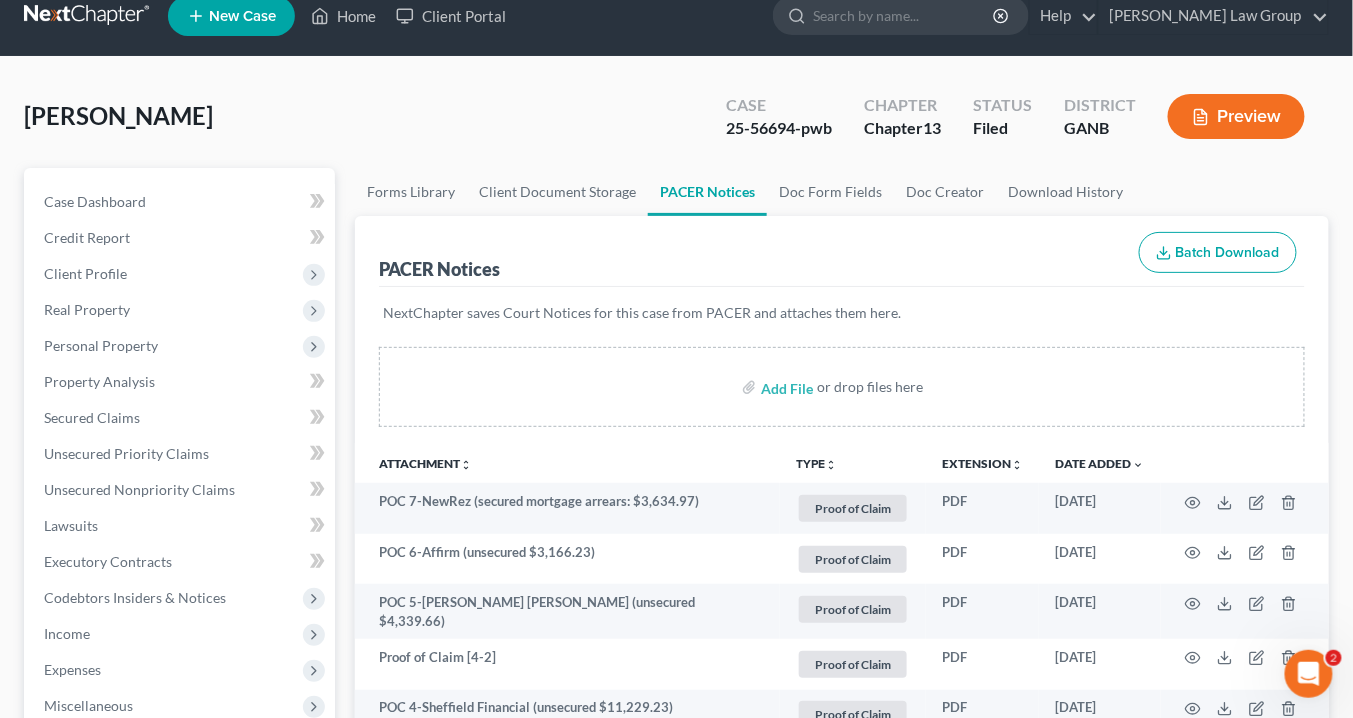 scroll, scrollTop: 0, scrollLeft: 0, axis: both 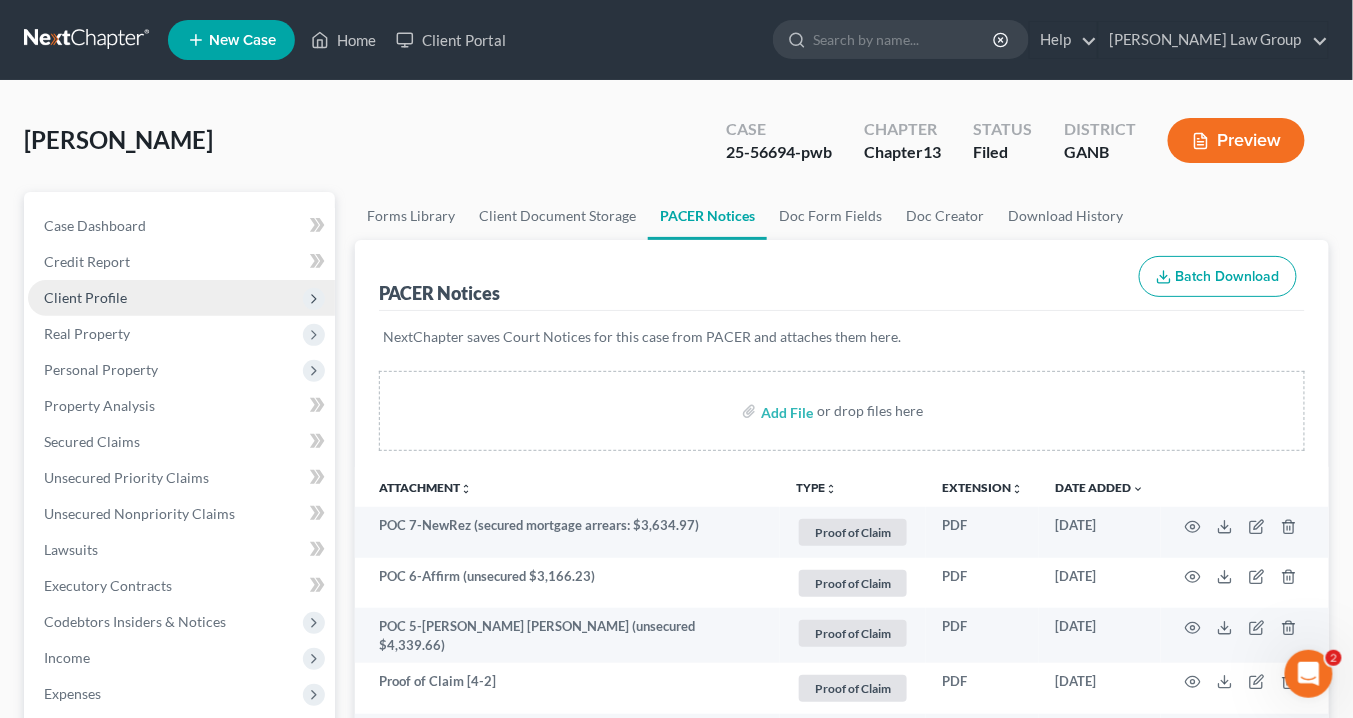 click on "Client Profile" at bounding box center [85, 297] 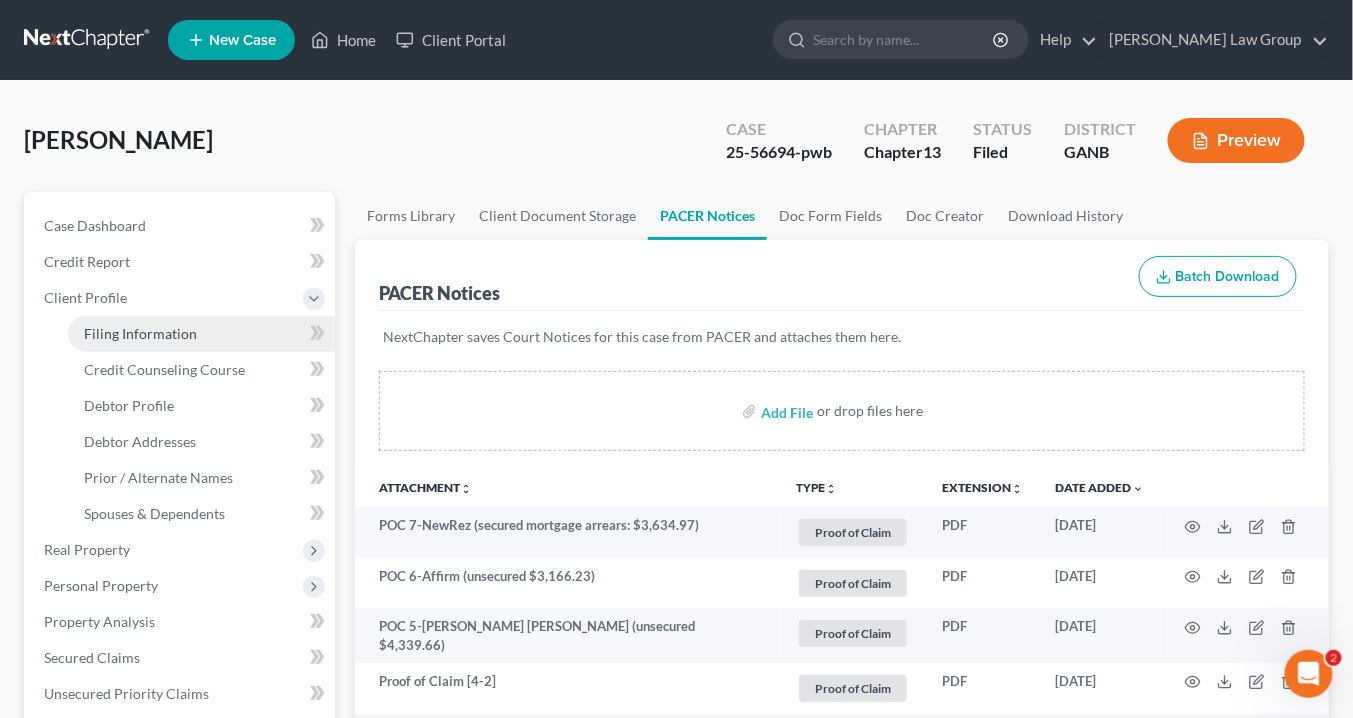 click on "Filing Information" at bounding box center (140, 333) 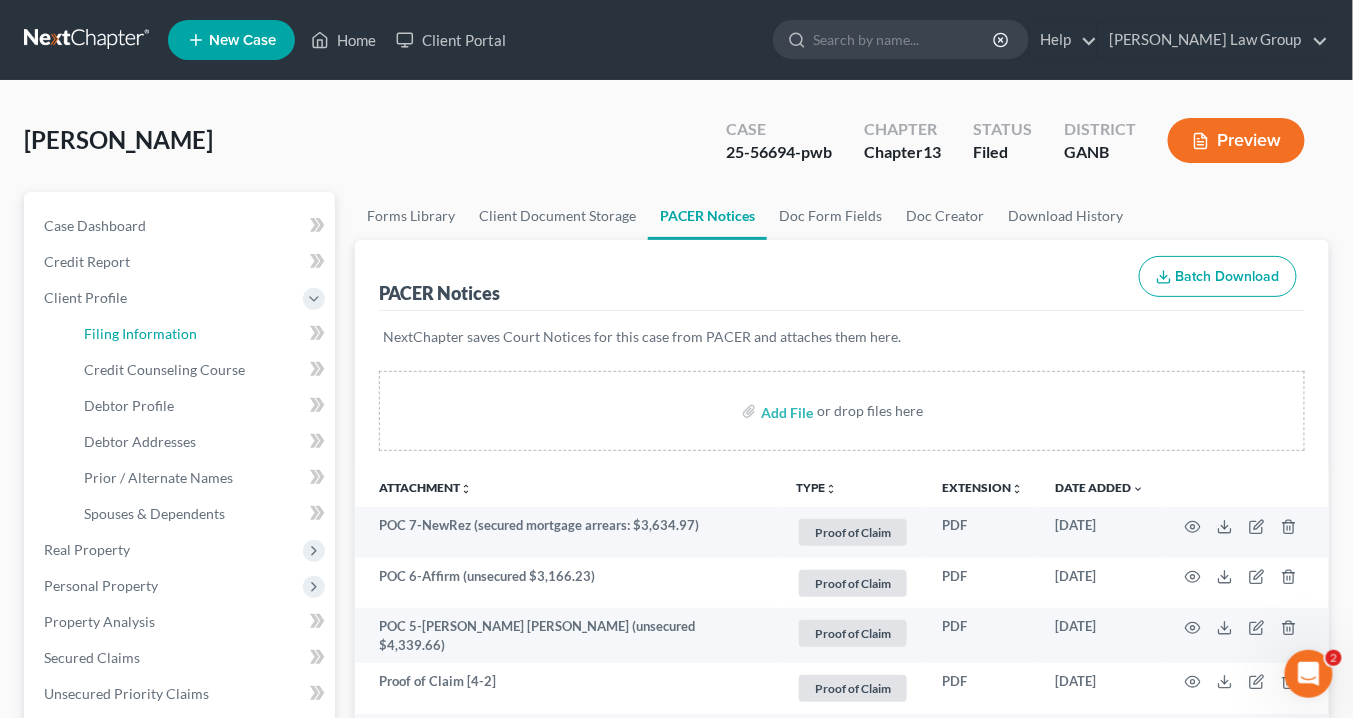 select on "1" 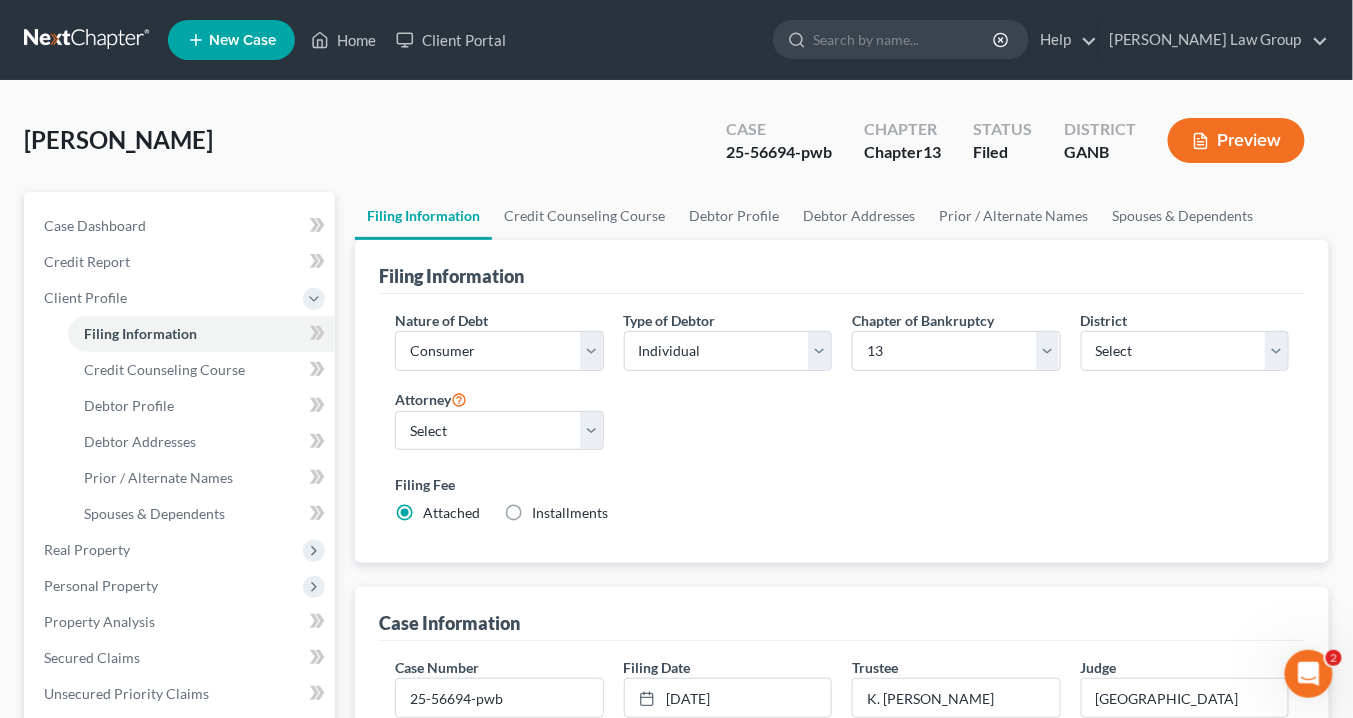 scroll, scrollTop: 320, scrollLeft: 0, axis: vertical 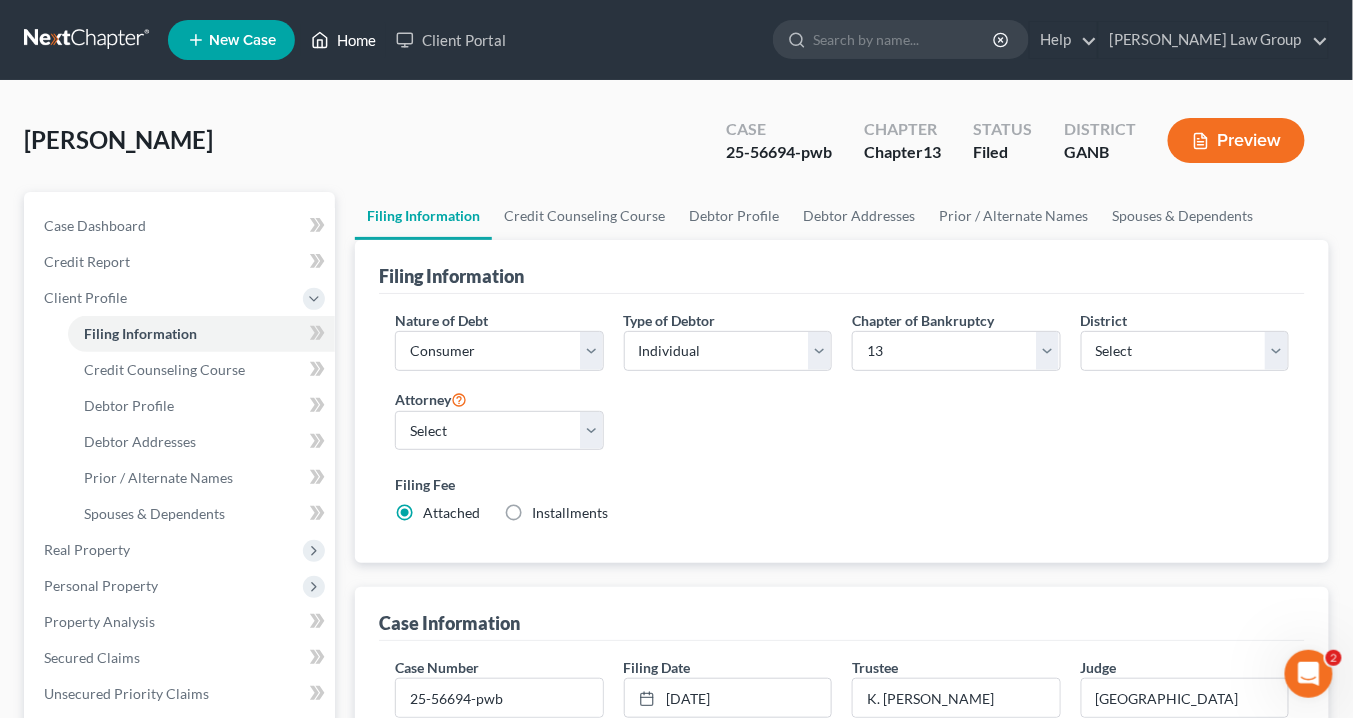 click on "Home" at bounding box center (343, 40) 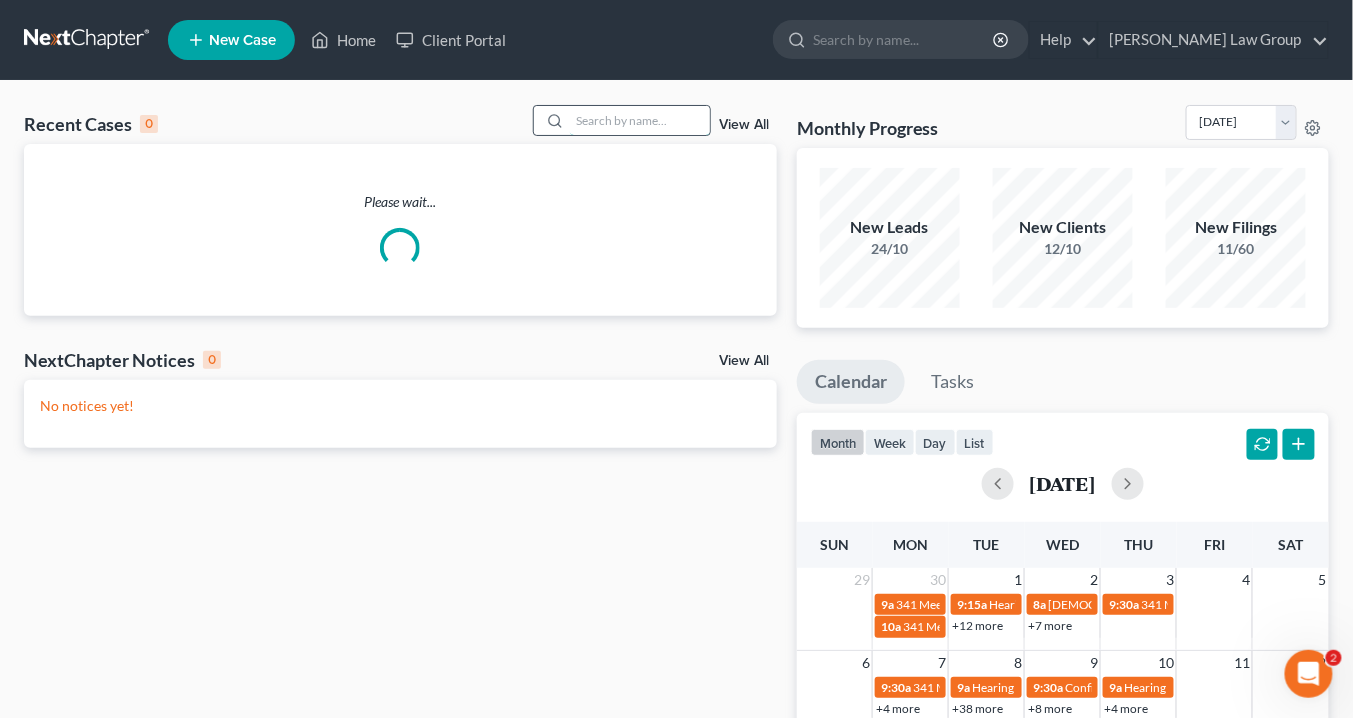 click at bounding box center [640, 120] 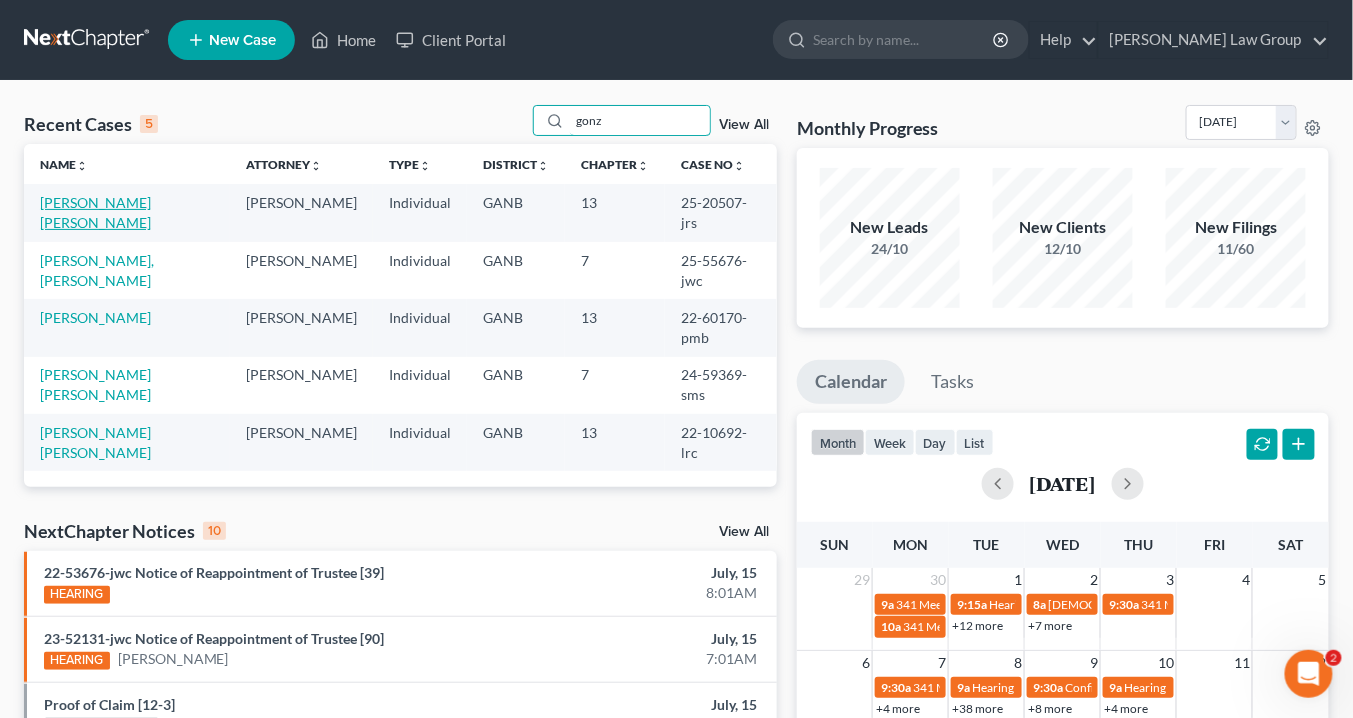 type on "gonz" 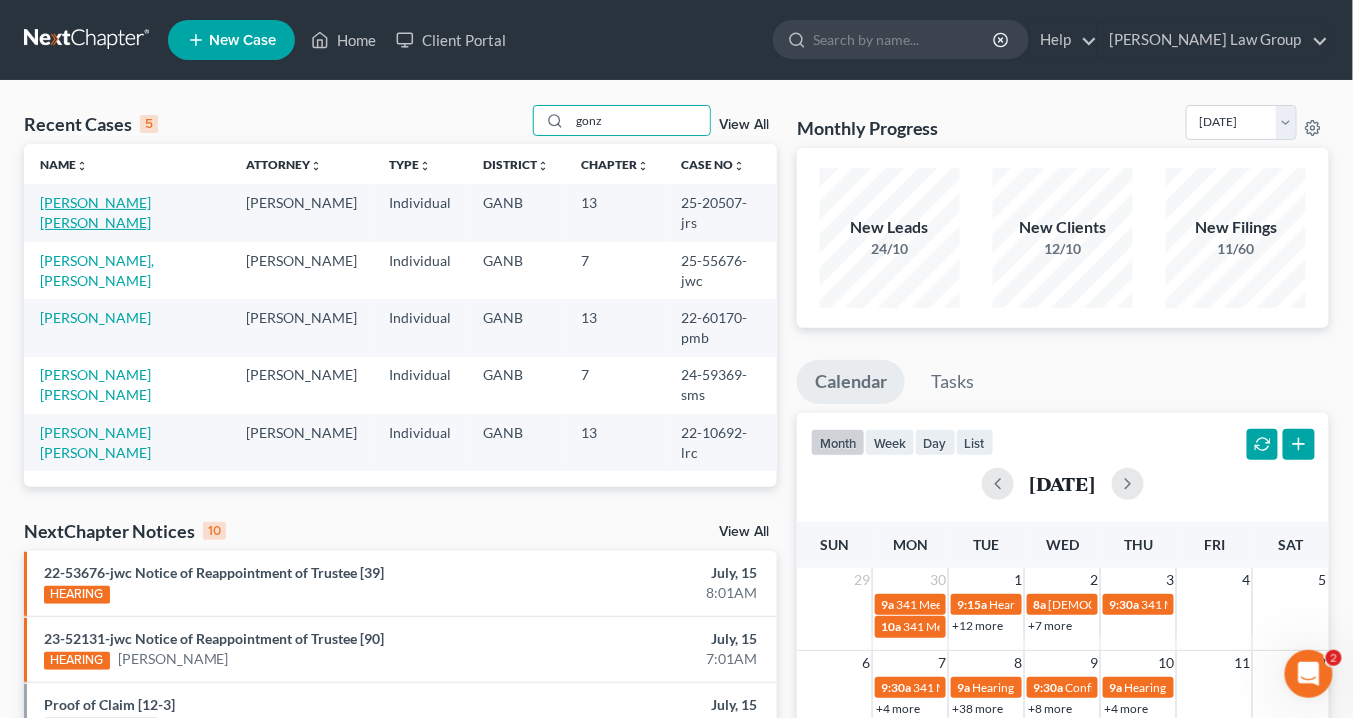 click on "[PERSON_NAME] [PERSON_NAME]" at bounding box center (95, 212) 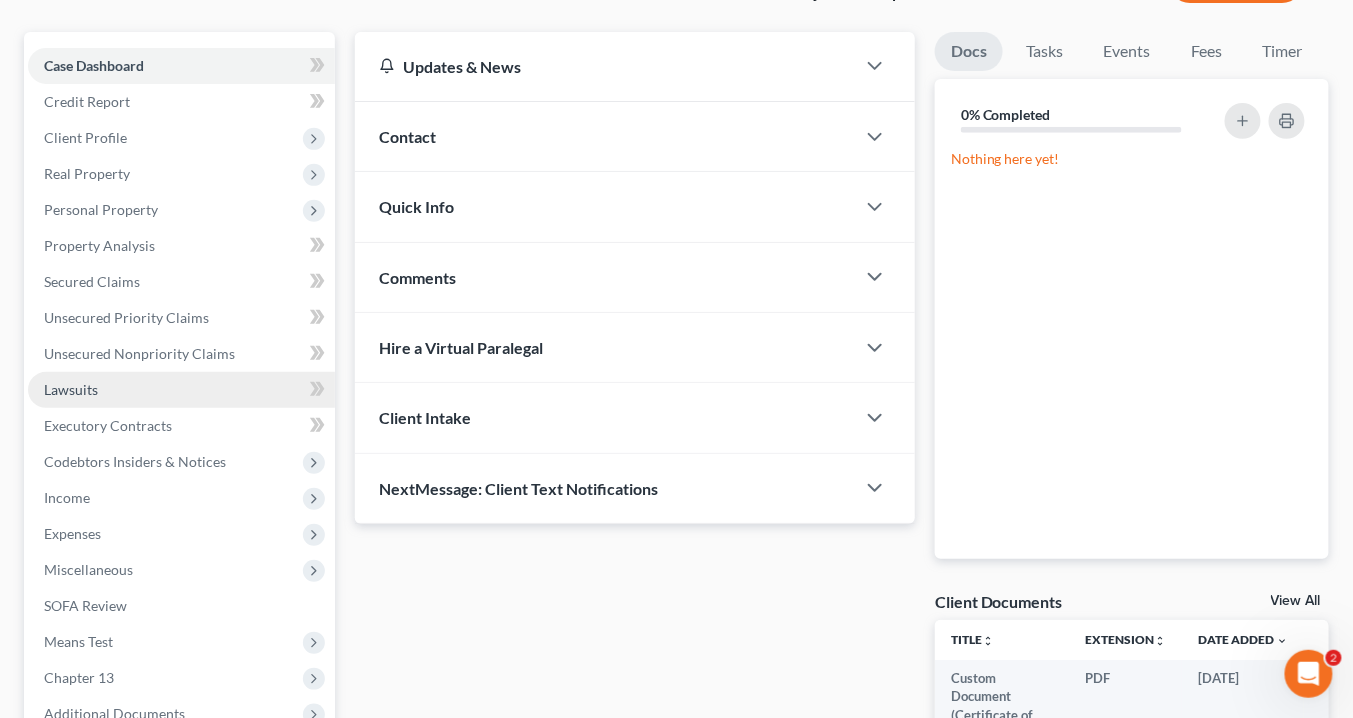 scroll, scrollTop: 480, scrollLeft: 0, axis: vertical 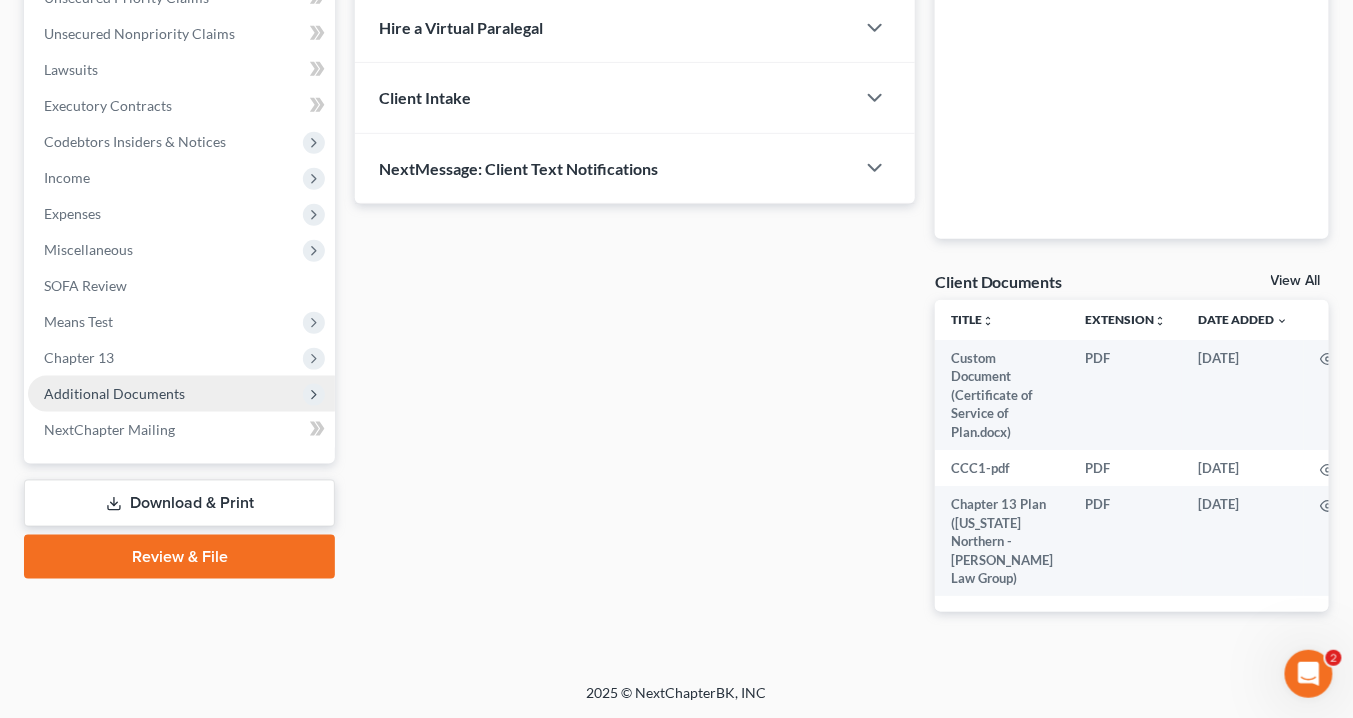 click on "Additional Documents" at bounding box center (114, 393) 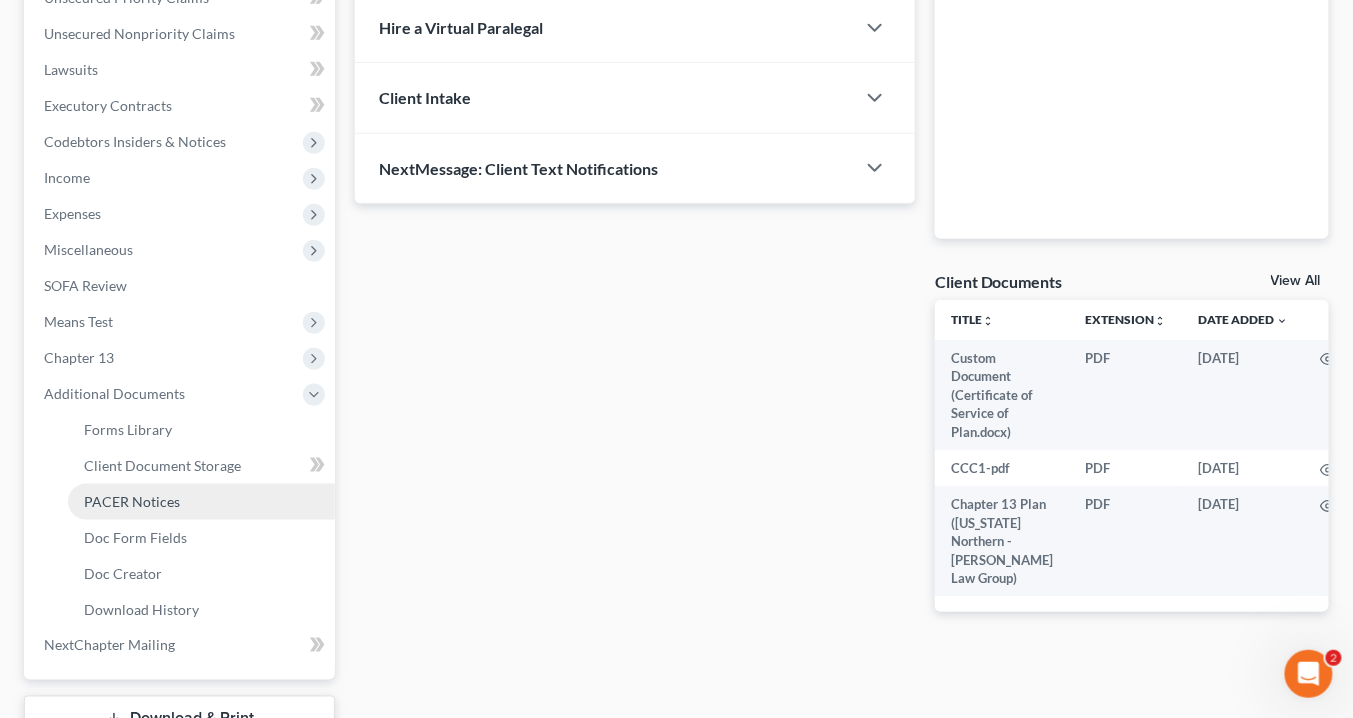 click on "PACER Notices" at bounding box center [132, 501] 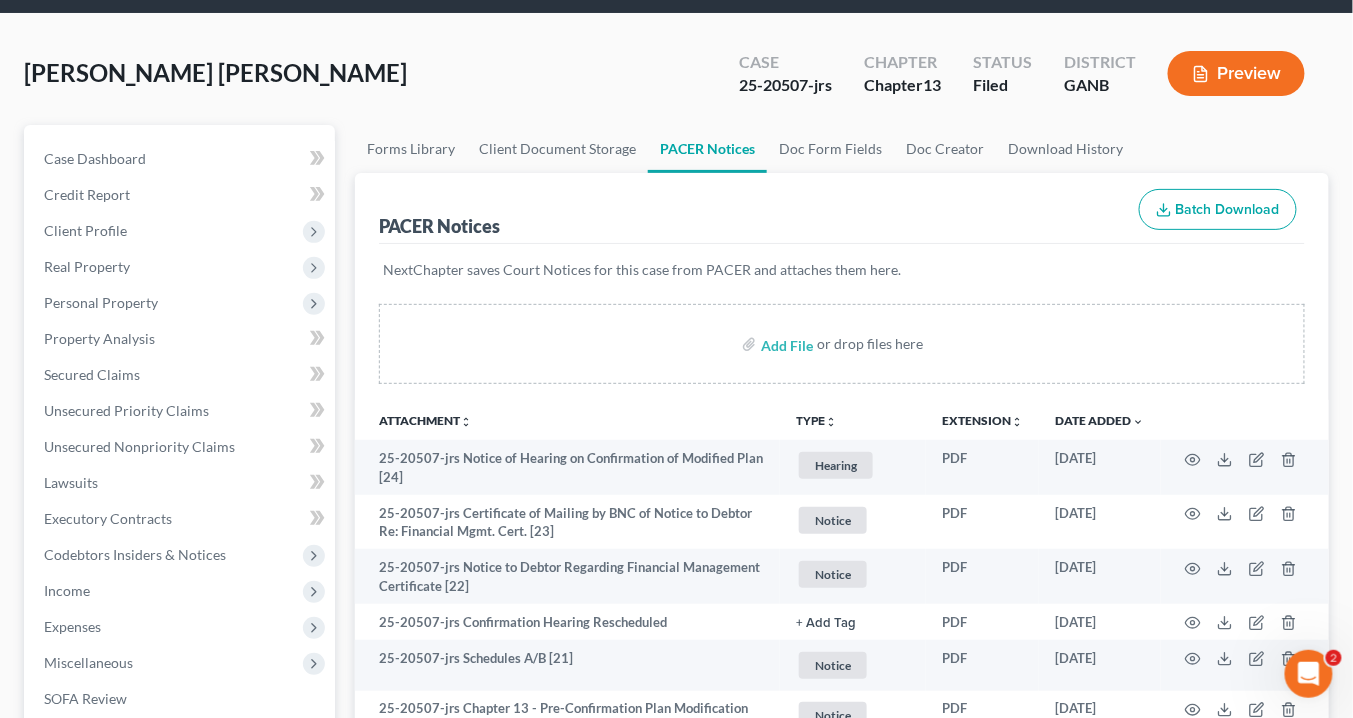 scroll, scrollTop: 0, scrollLeft: 0, axis: both 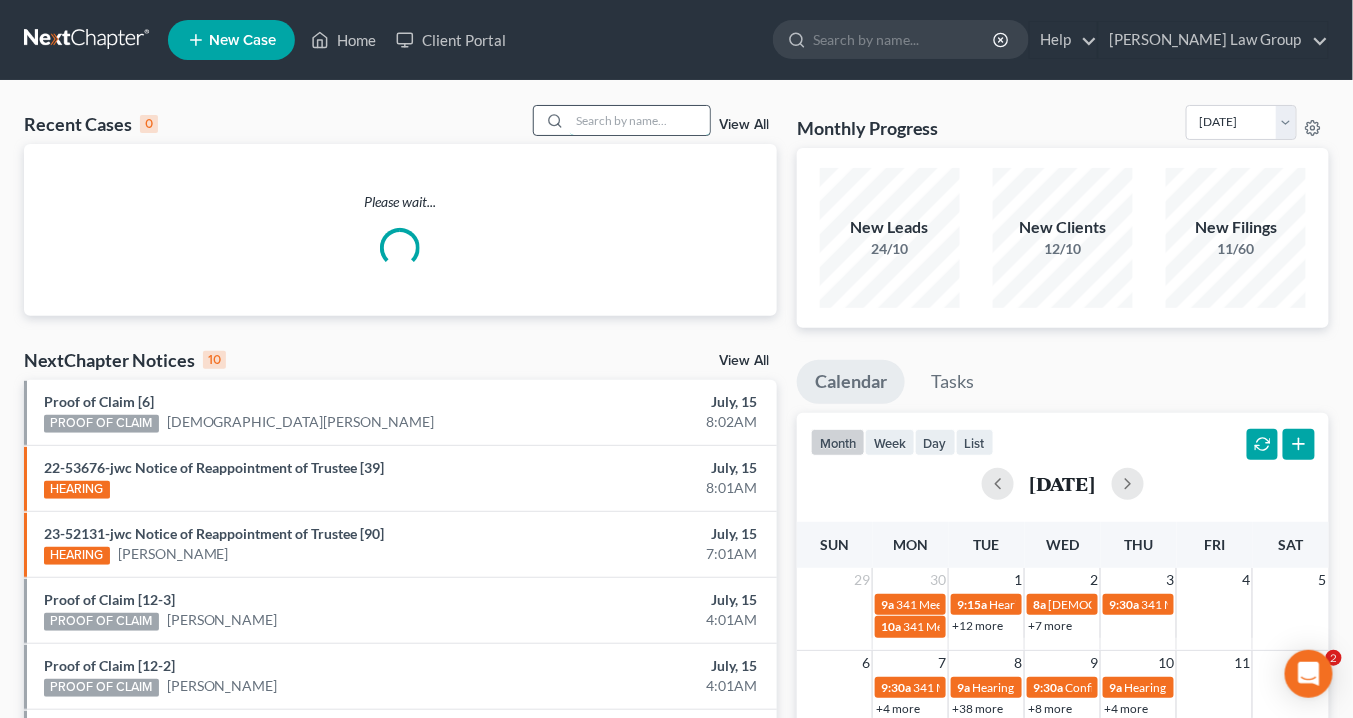 click at bounding box center (640, 120) 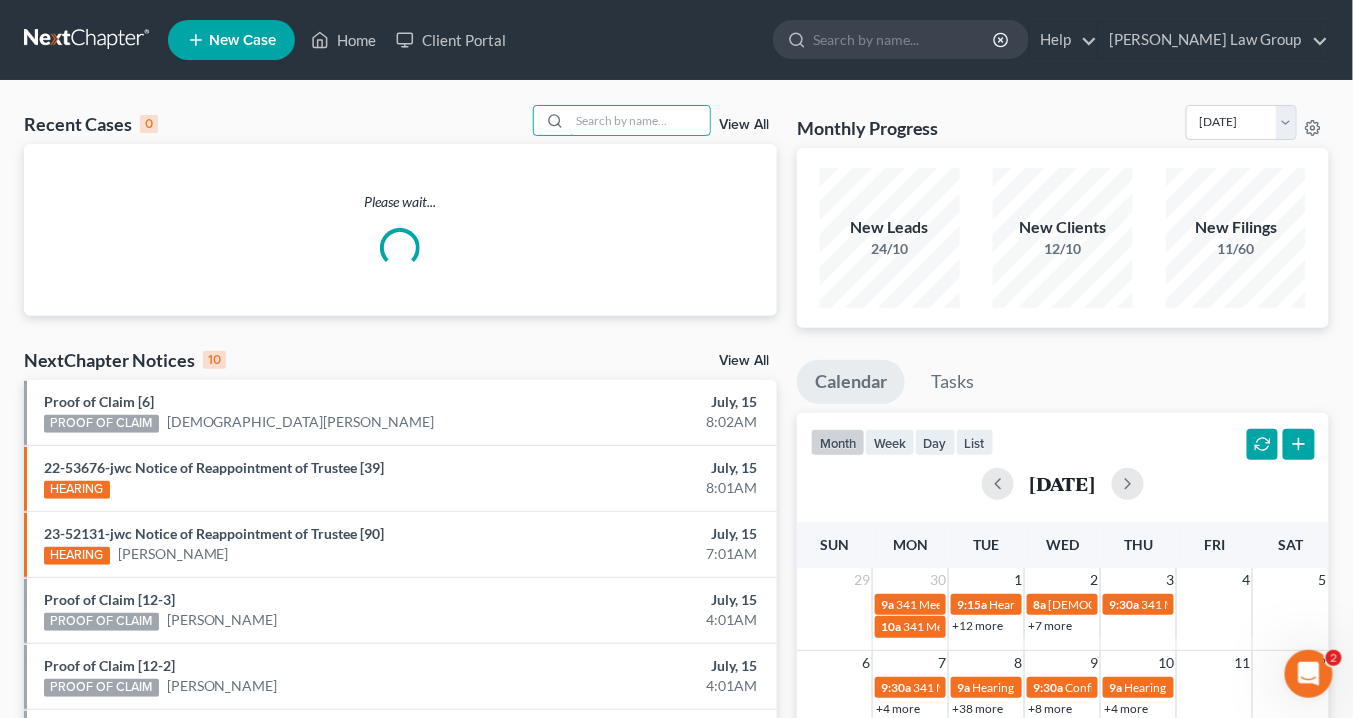 scroll, scrollTop: 0, scrollLeft: 0, axis: both 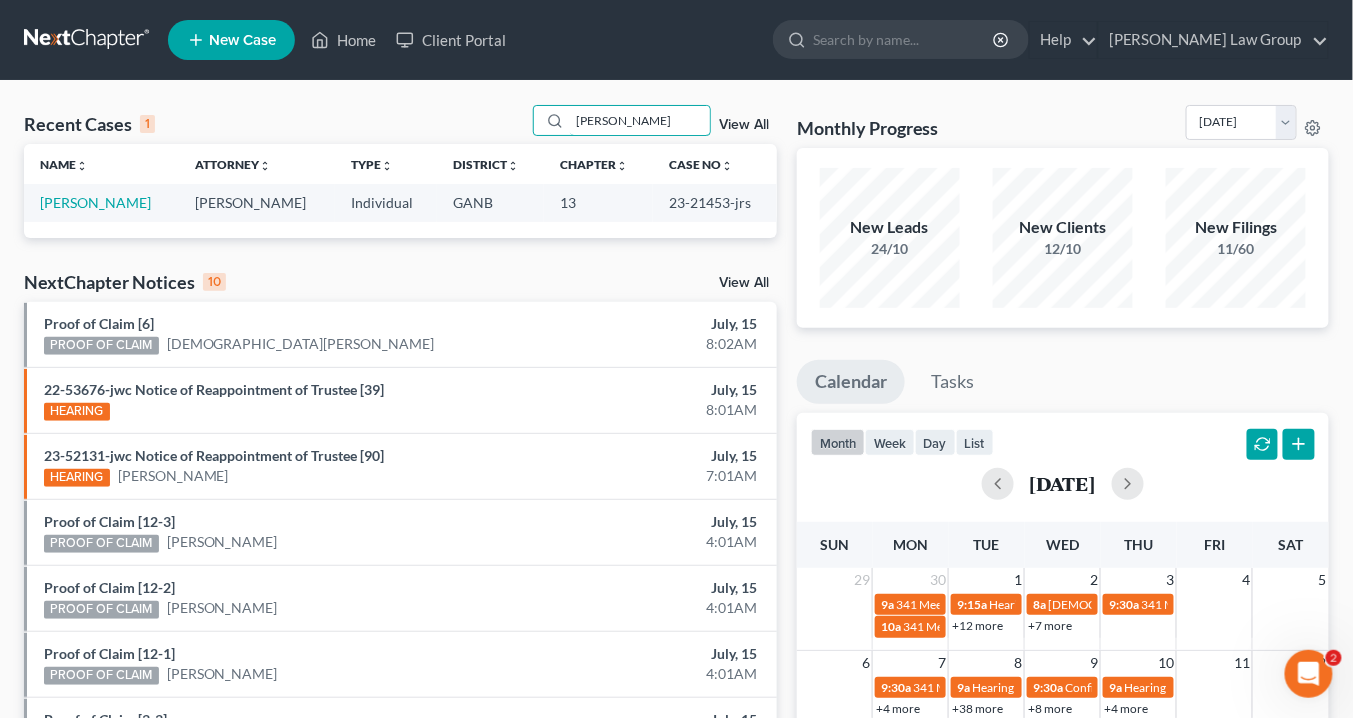 type on "Ehlinger" 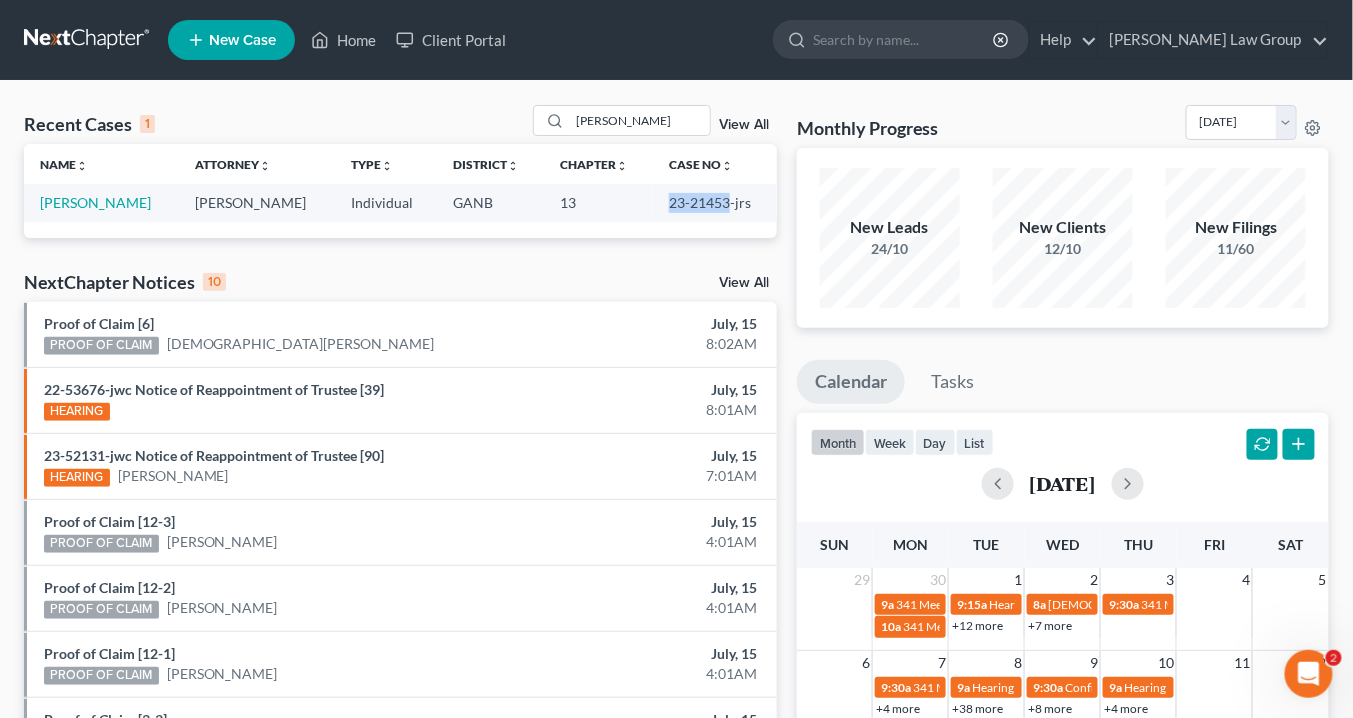 drag, startPoint x: 715, startPoint y: 199, endPoint x: 662, endPoint y: 197, distance: 53.037724 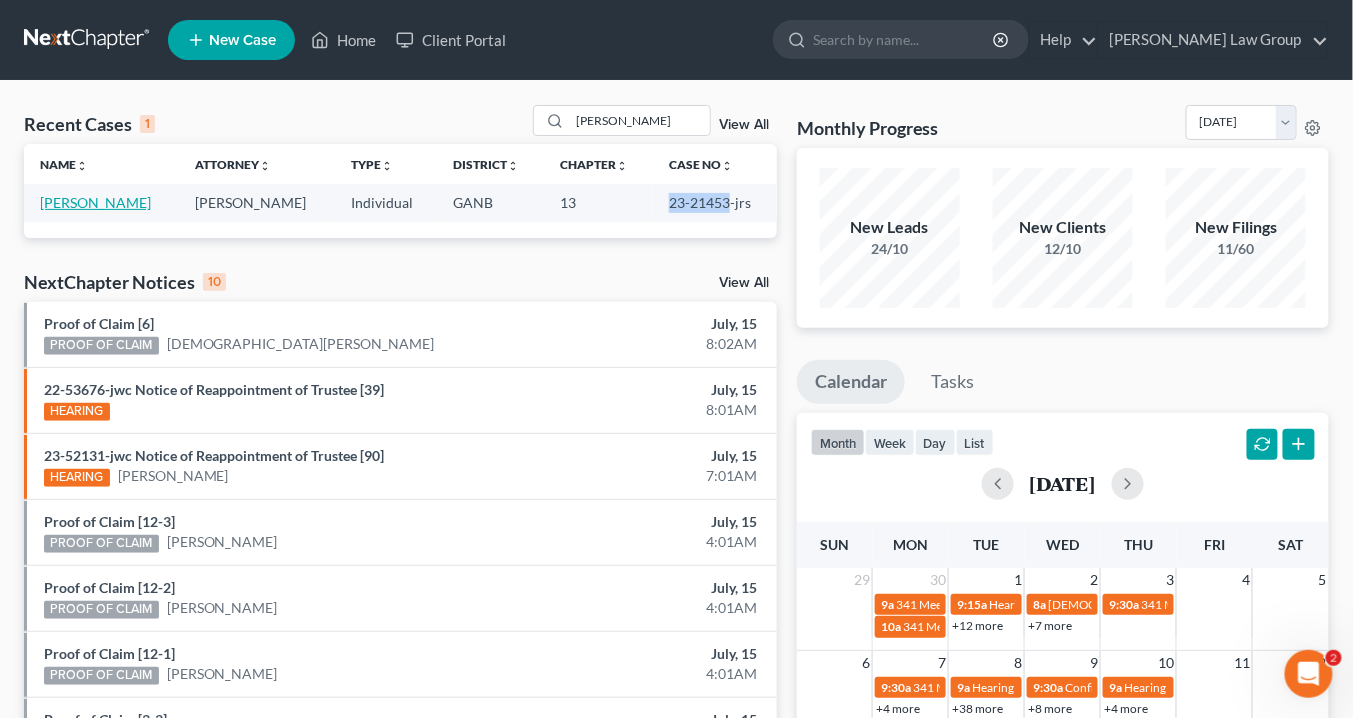 click on "Ehlinger, Eric" at bounding box center (95, 202) 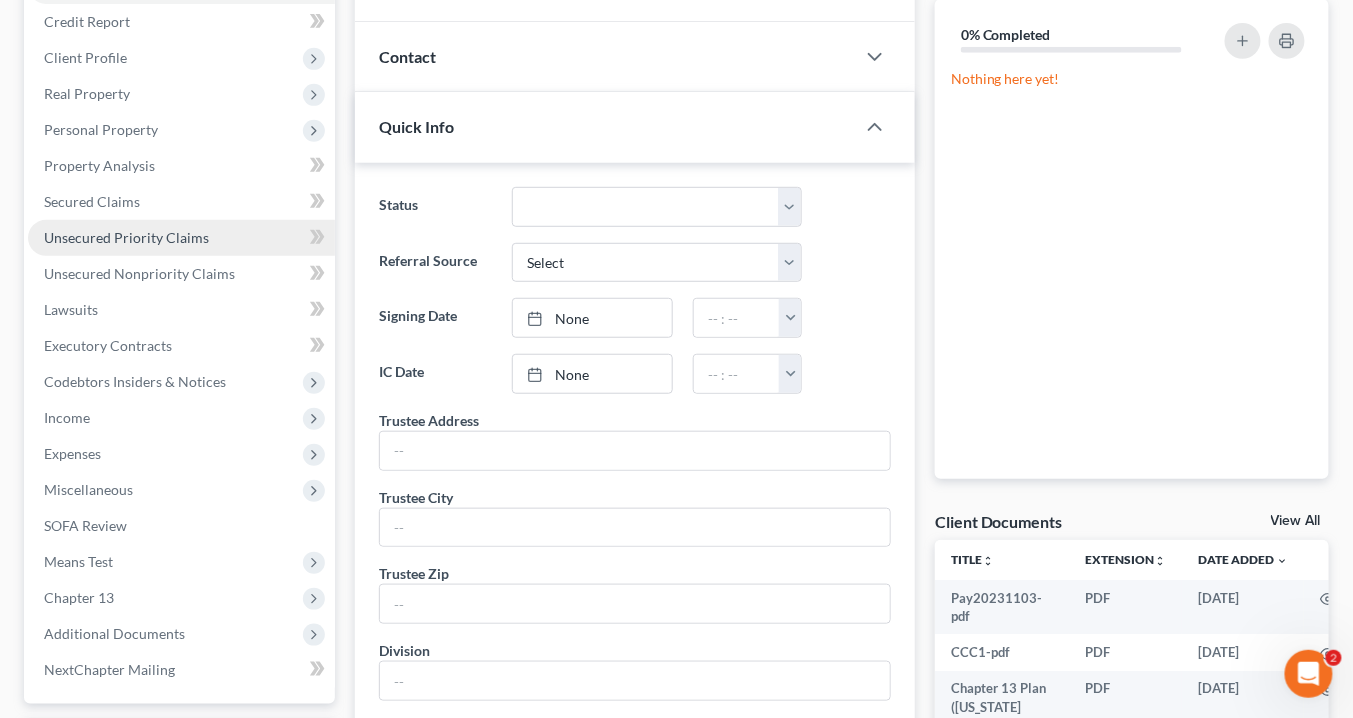 scroll, scrollTop: 480, scrollLeft: 0, axis: vertical 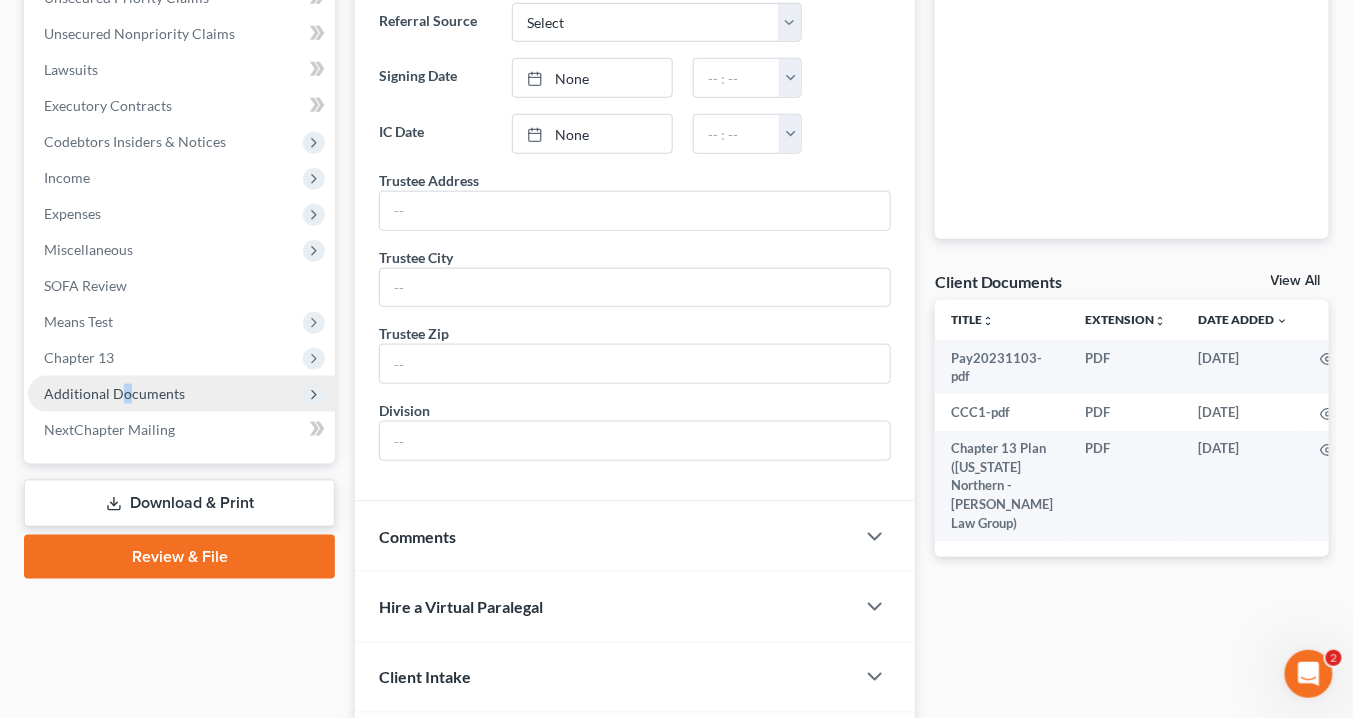 click on "Additional Documents" at bounding box center (114, 393) 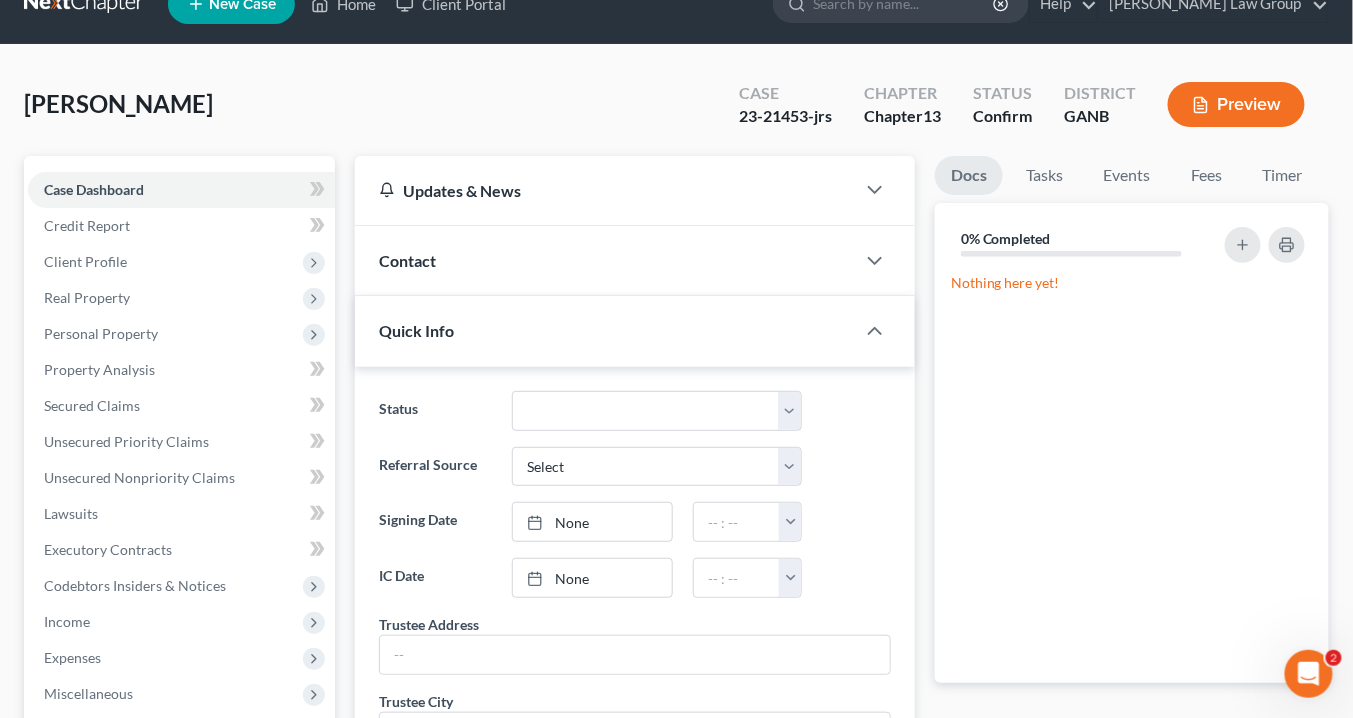 scroll, scrollTop: 0, scrollLeft: 0, axis: both 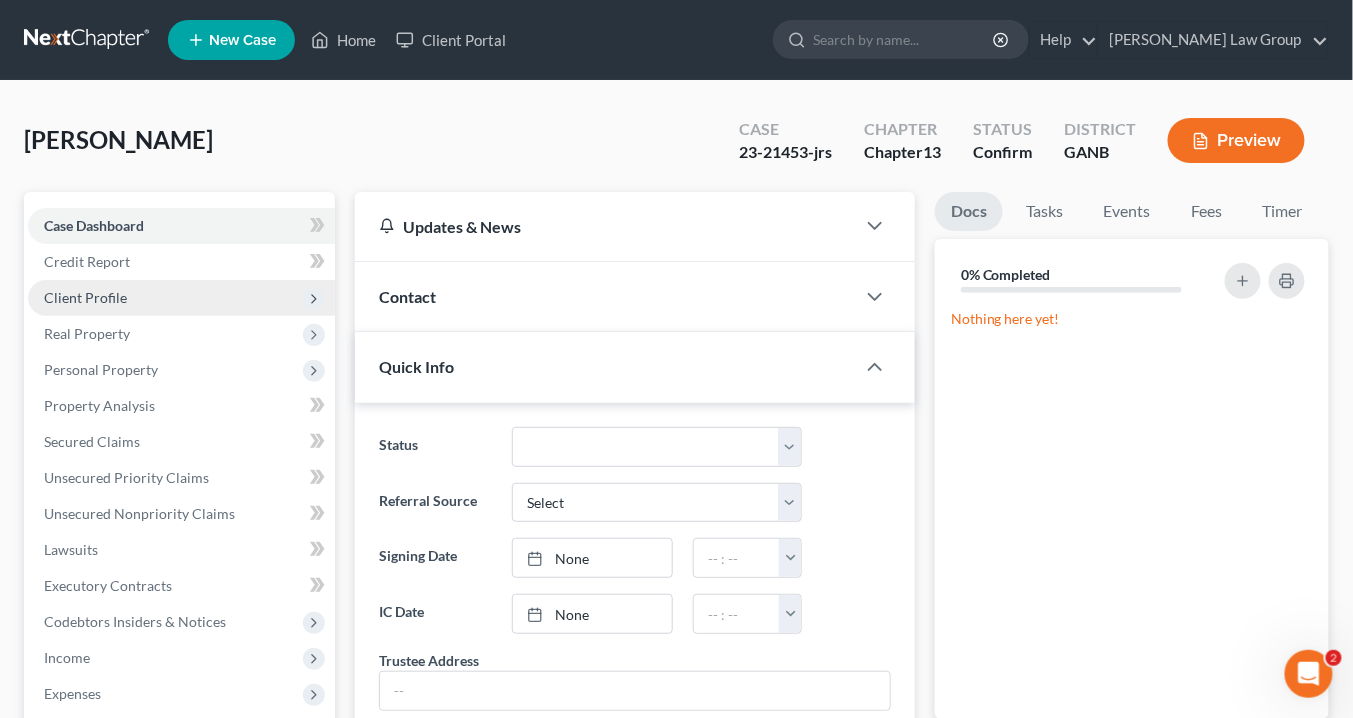 click on "Client Profile" at bounding box center [85, 297] 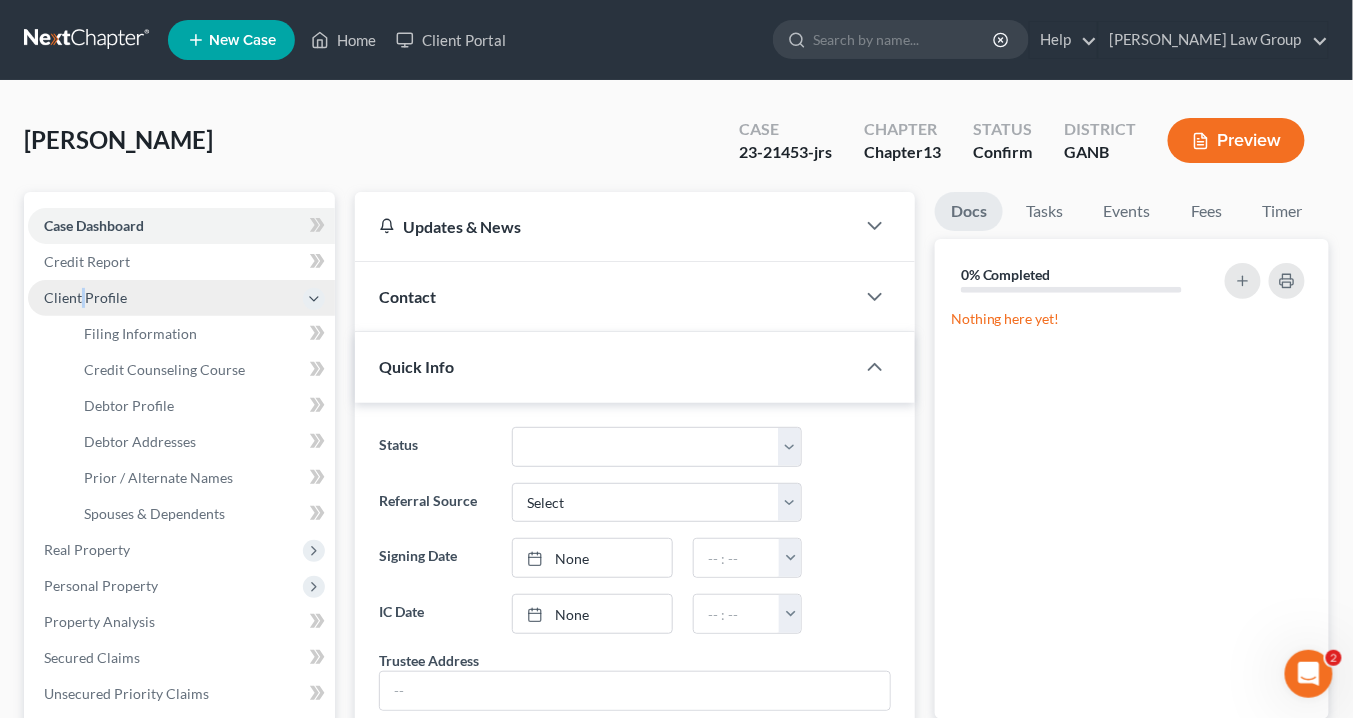 click on "Client Profile" at bounding box center [85, 297] 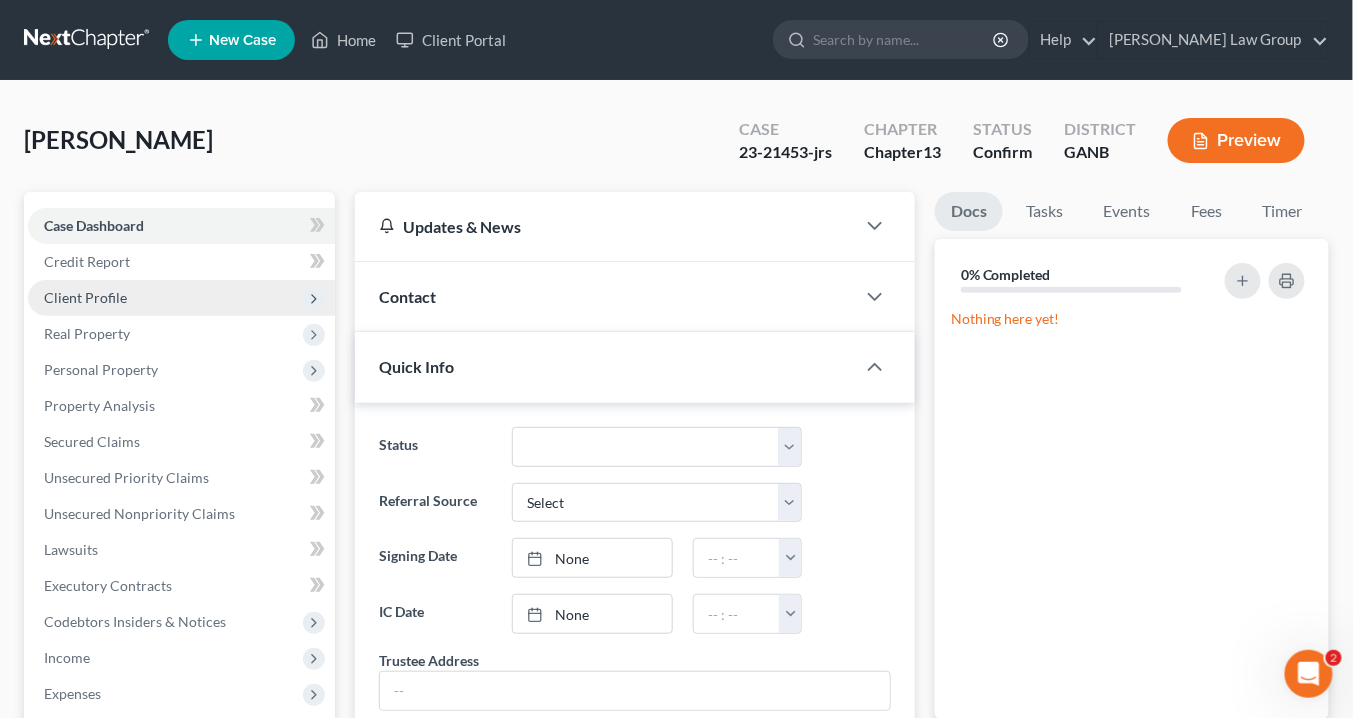 click on "Client Profile" at bounding box center [85, 297] 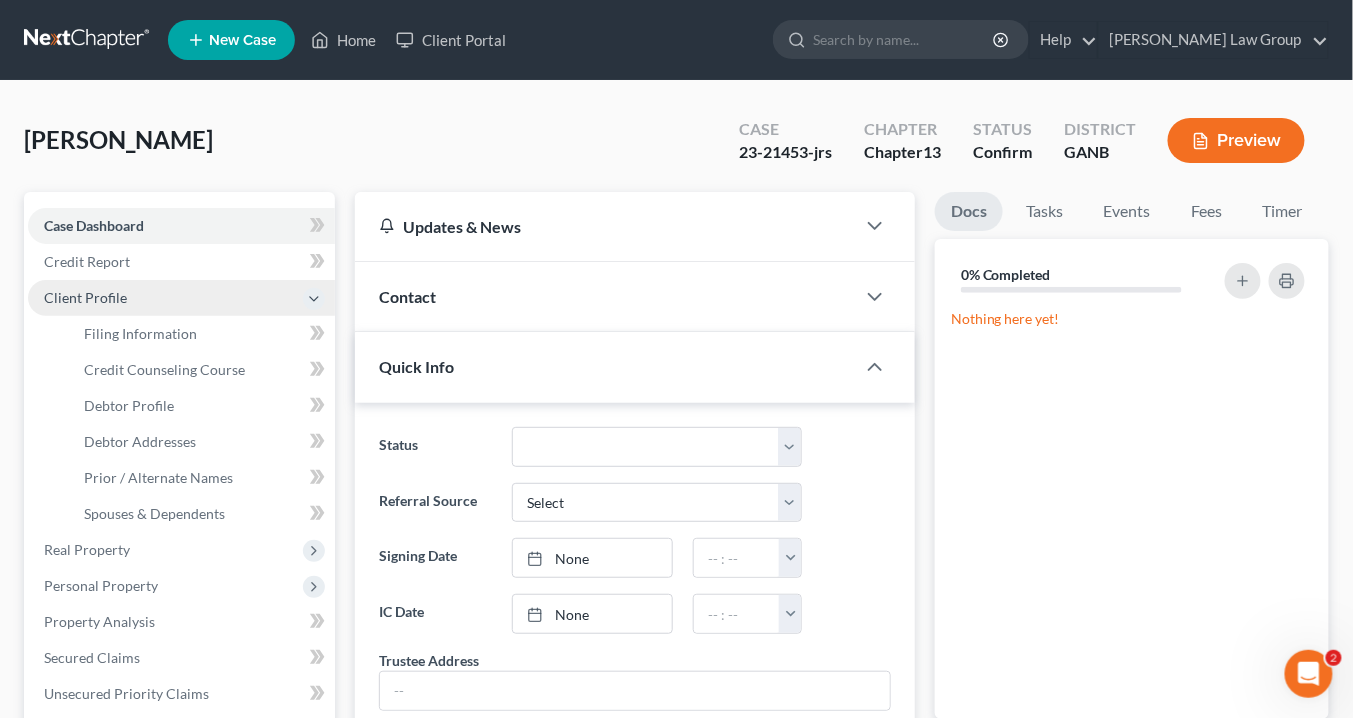click on "Client Profile" at bounding box center (85, 297) 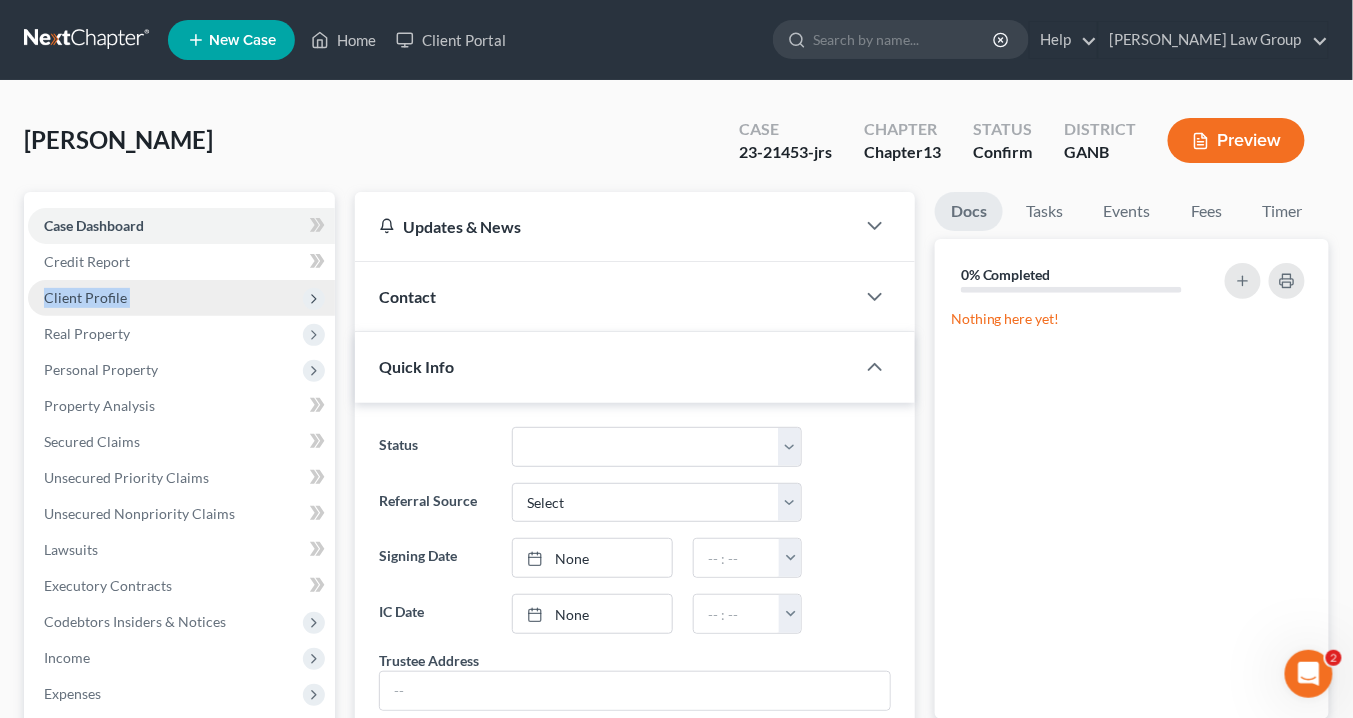 click on "Client Profile" at bounding box center (85, 297) 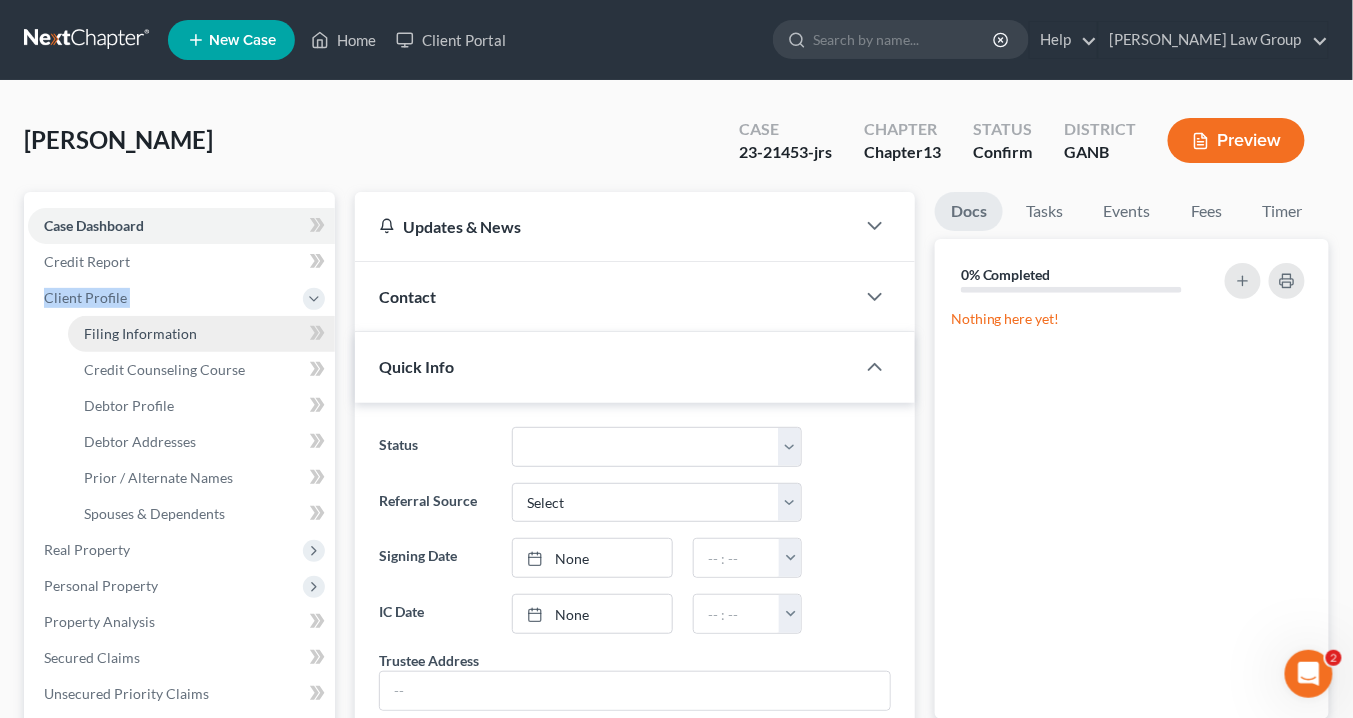 click on "Filing Information" at bounding box center [201, 334] 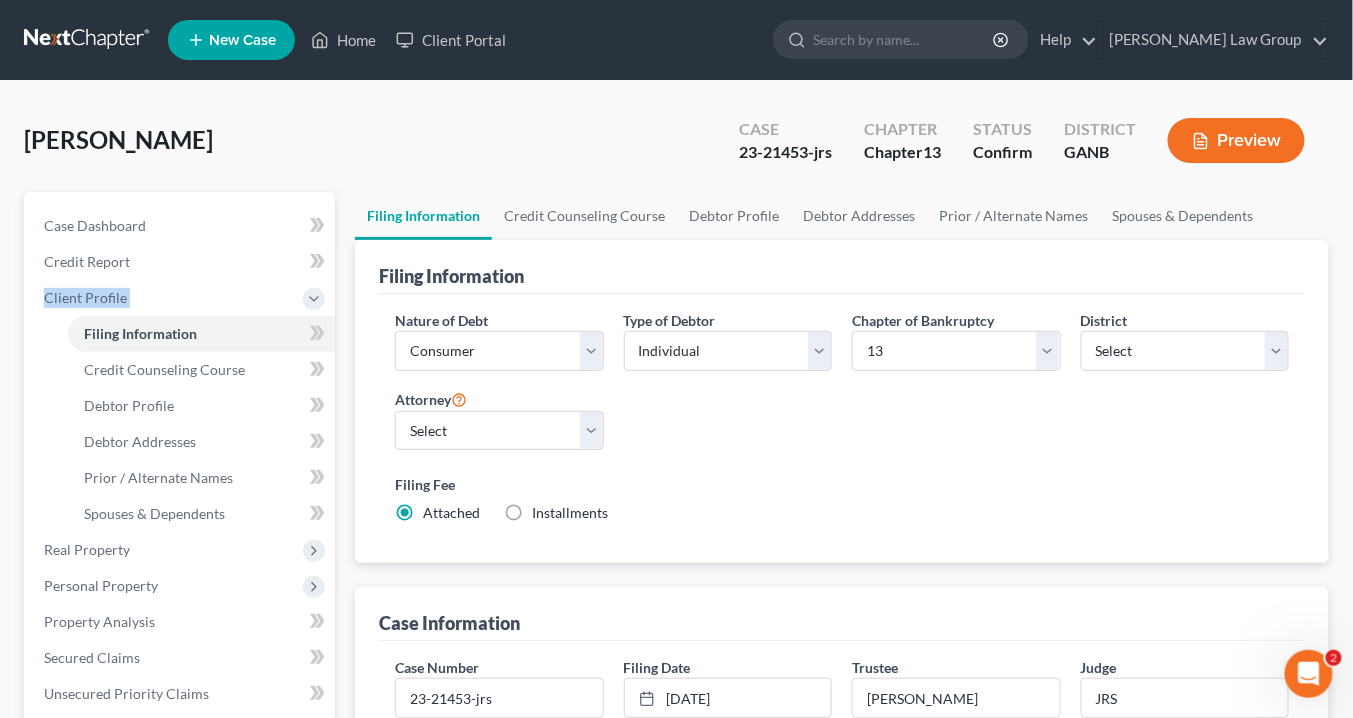 scroll, scrollTop: 240, scrollLeft: 0, axis: vertical 